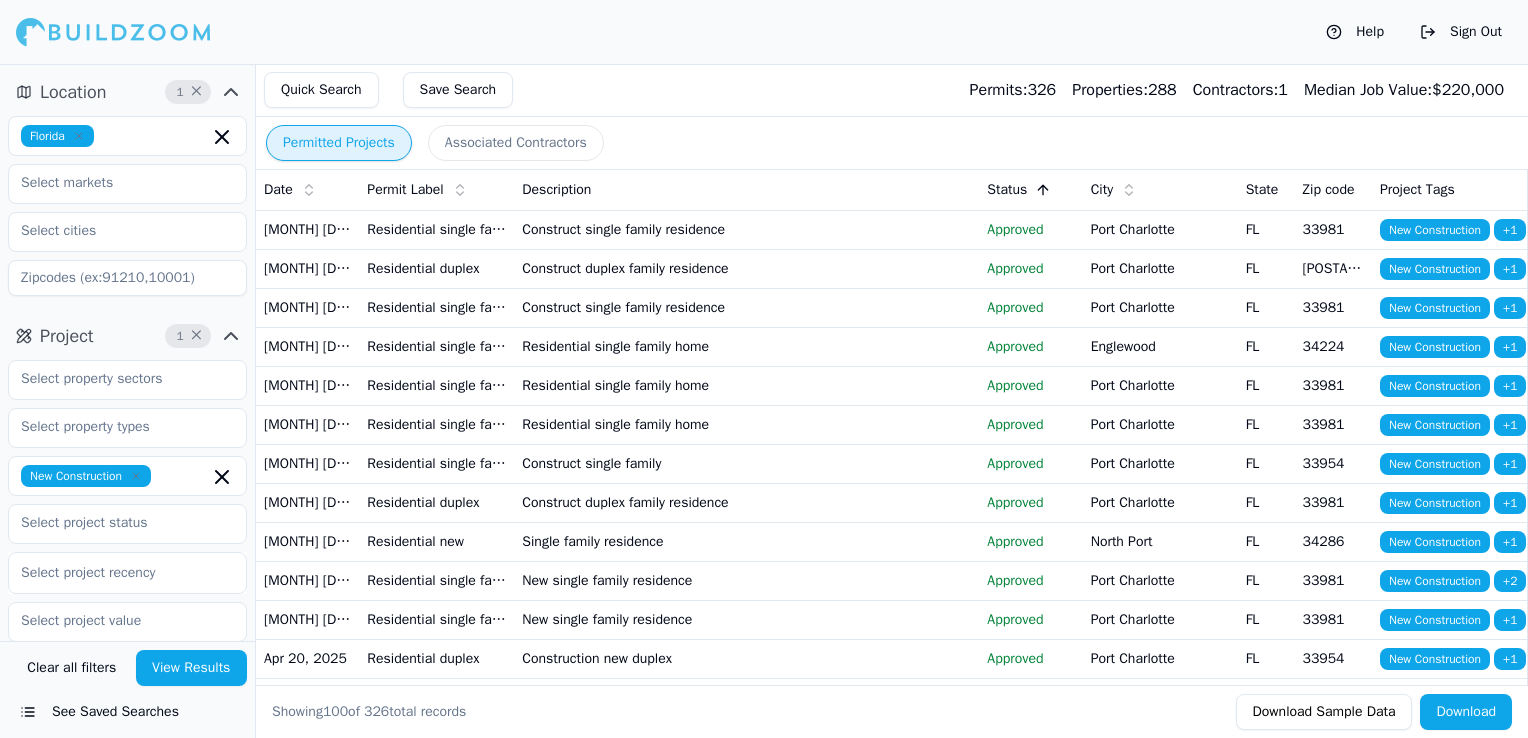 scroll, scrollTop: 0, scrollLeft: 0, axis: both 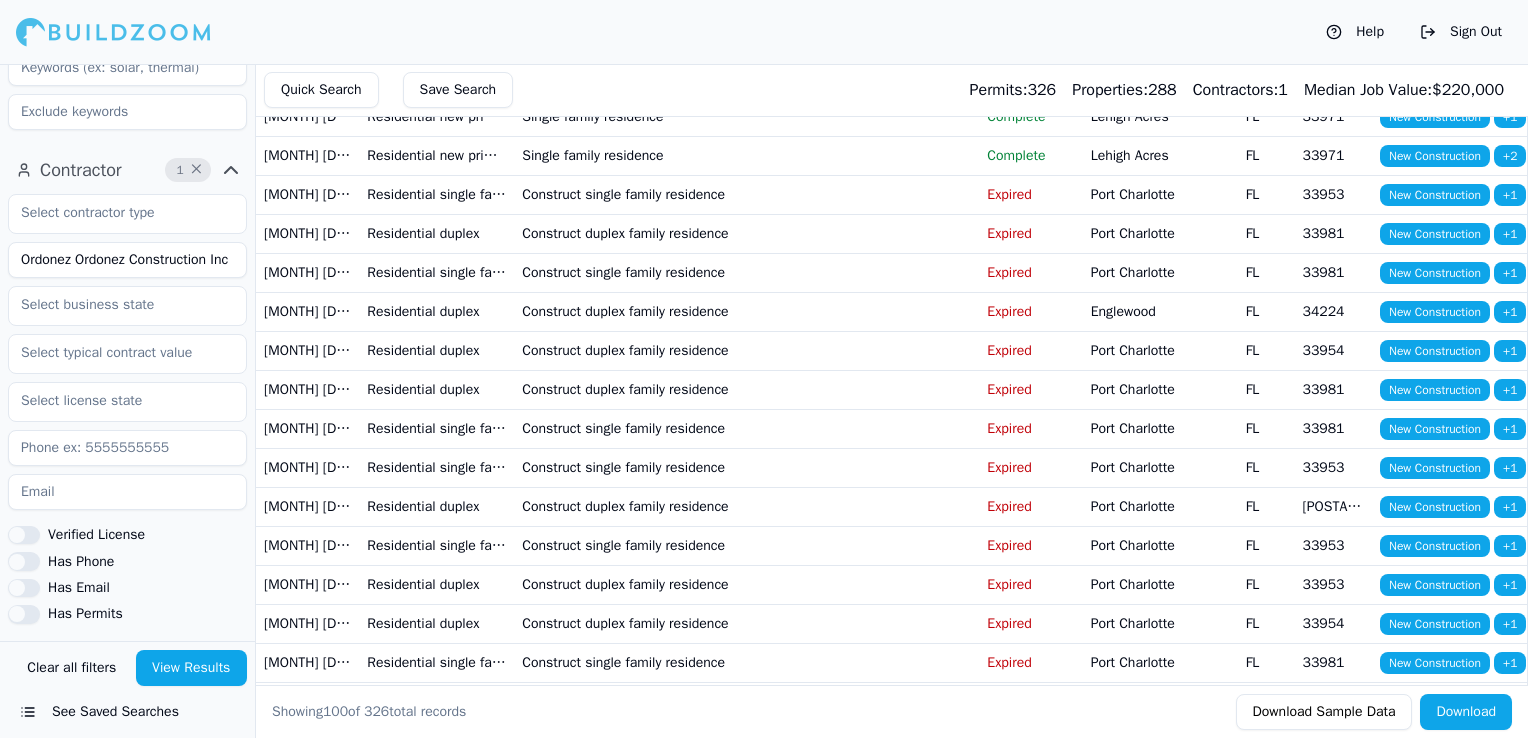 click on "Ordonez Ordonez Construction Inc" at bounding box center [127, 260] 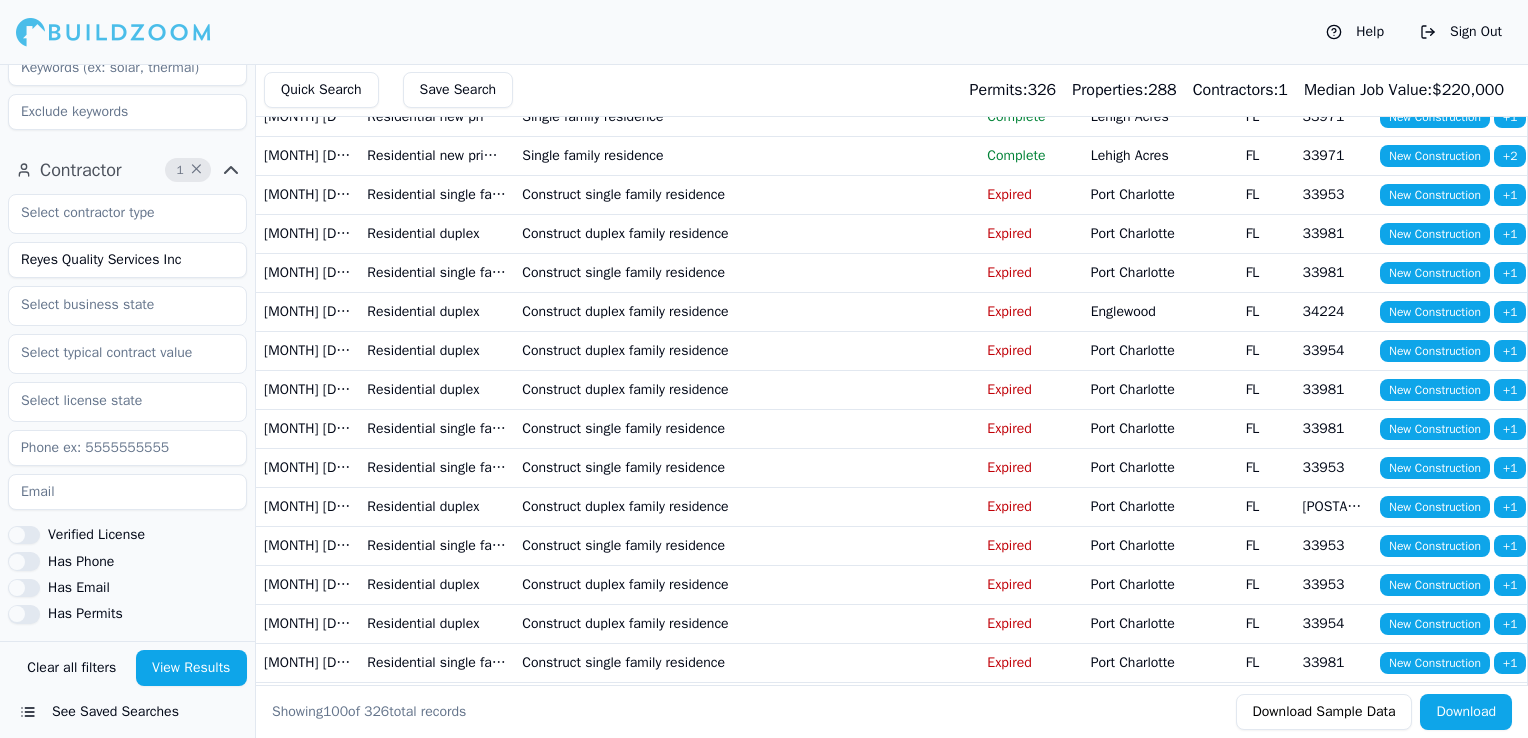 click on "View Results" at bounding box center (192, 668) 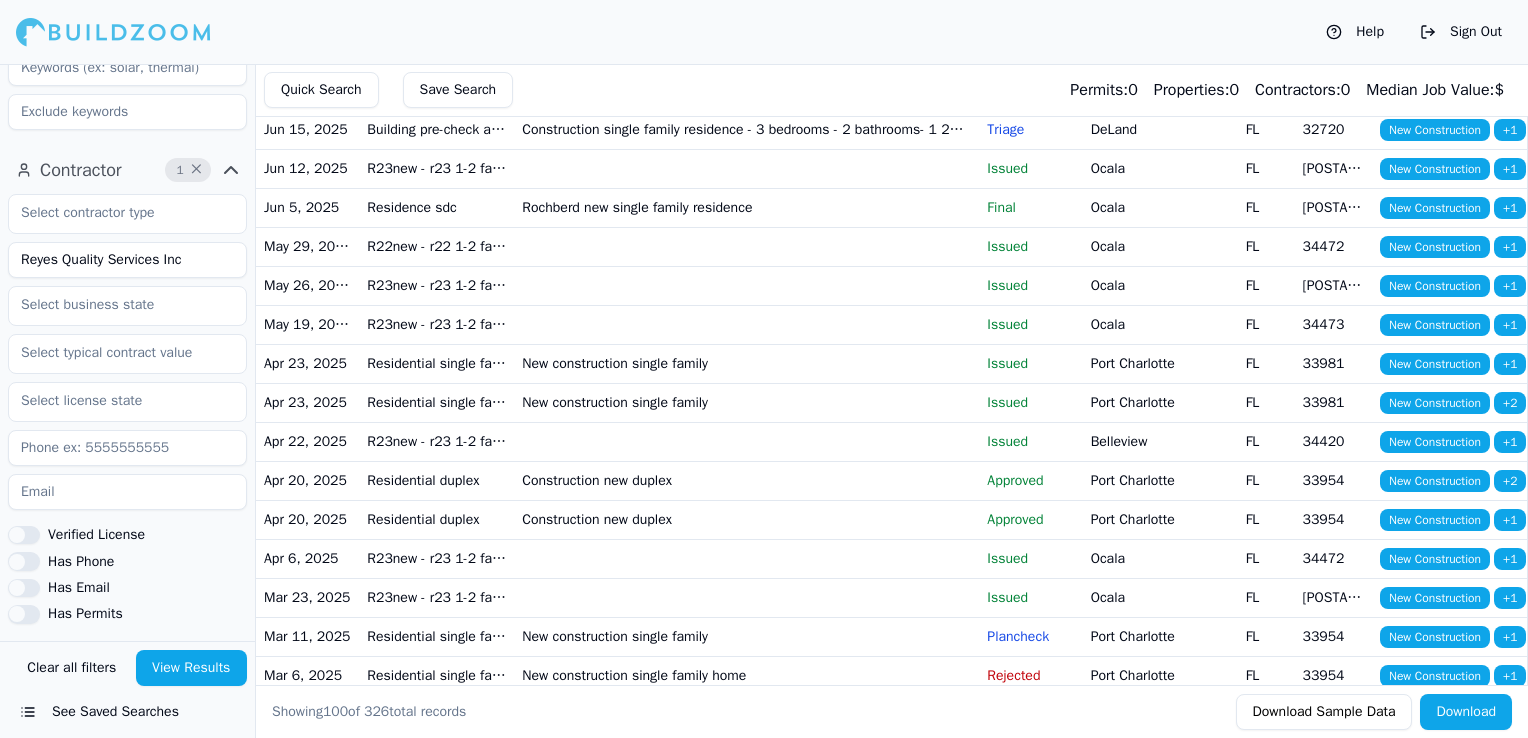 scroll, scrollTop: 300, scrollLeft: 0, axis: vertical 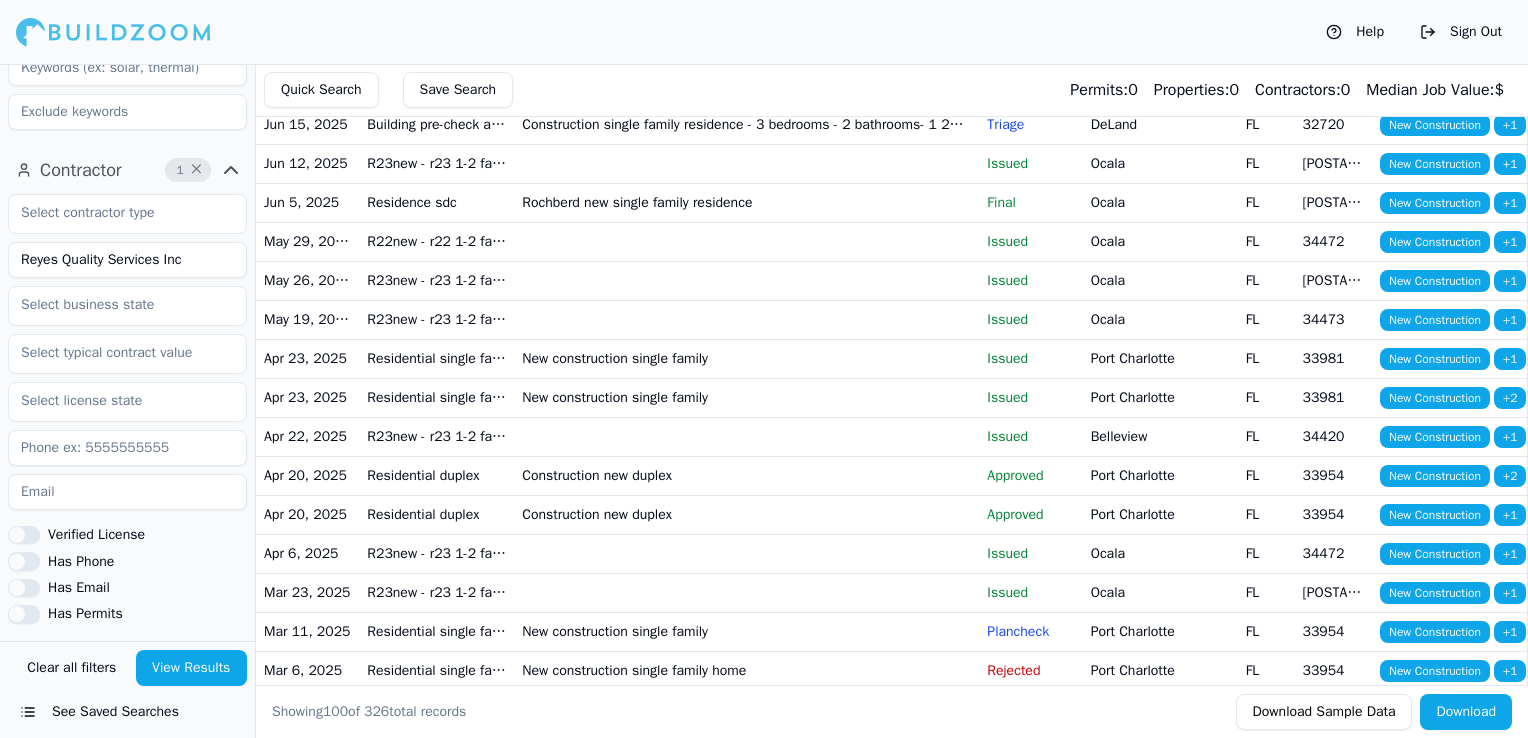 click on "Rochberd new single family residence" at bounding box center [746, 202] 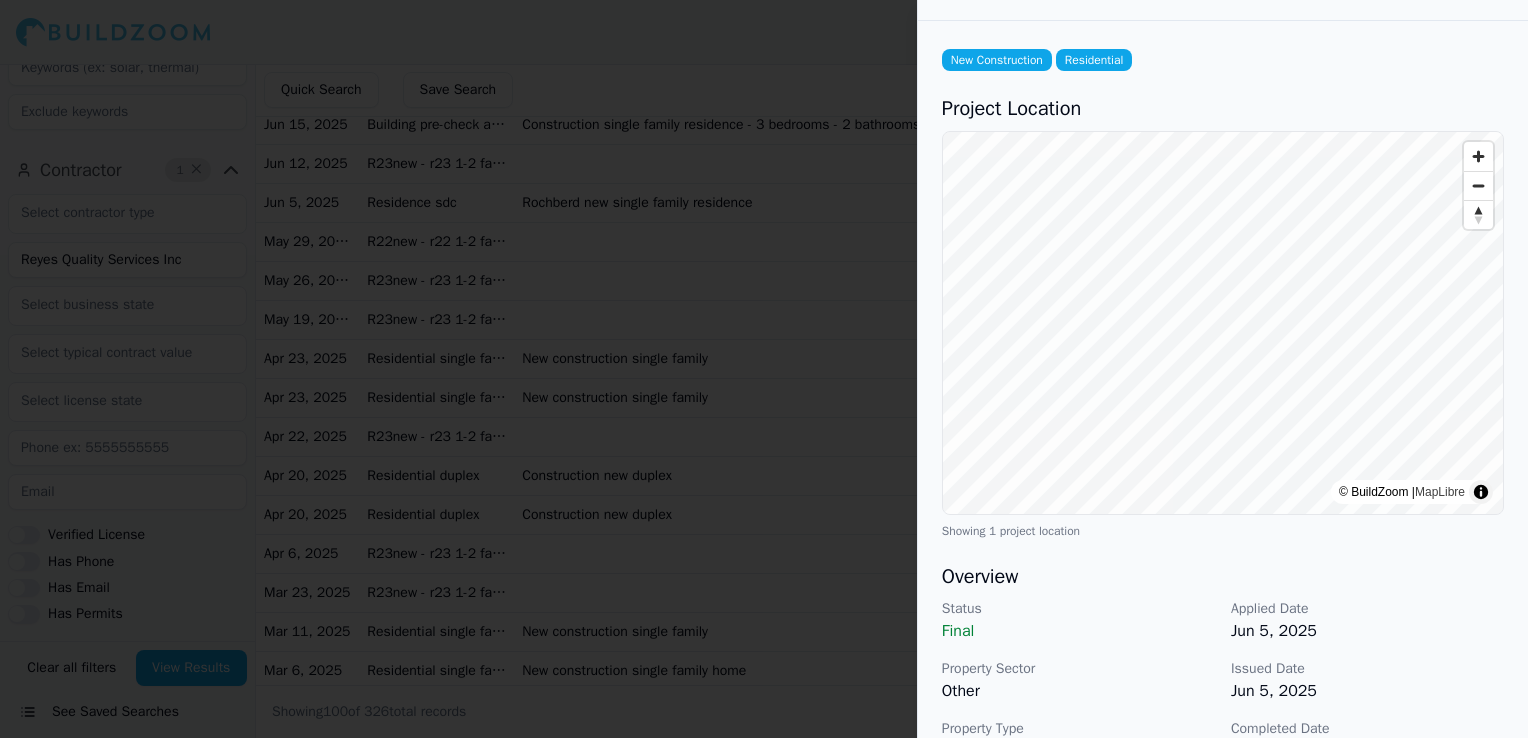 scroll, scrollTop: 400, scrollLeft: 0, axis: vertical 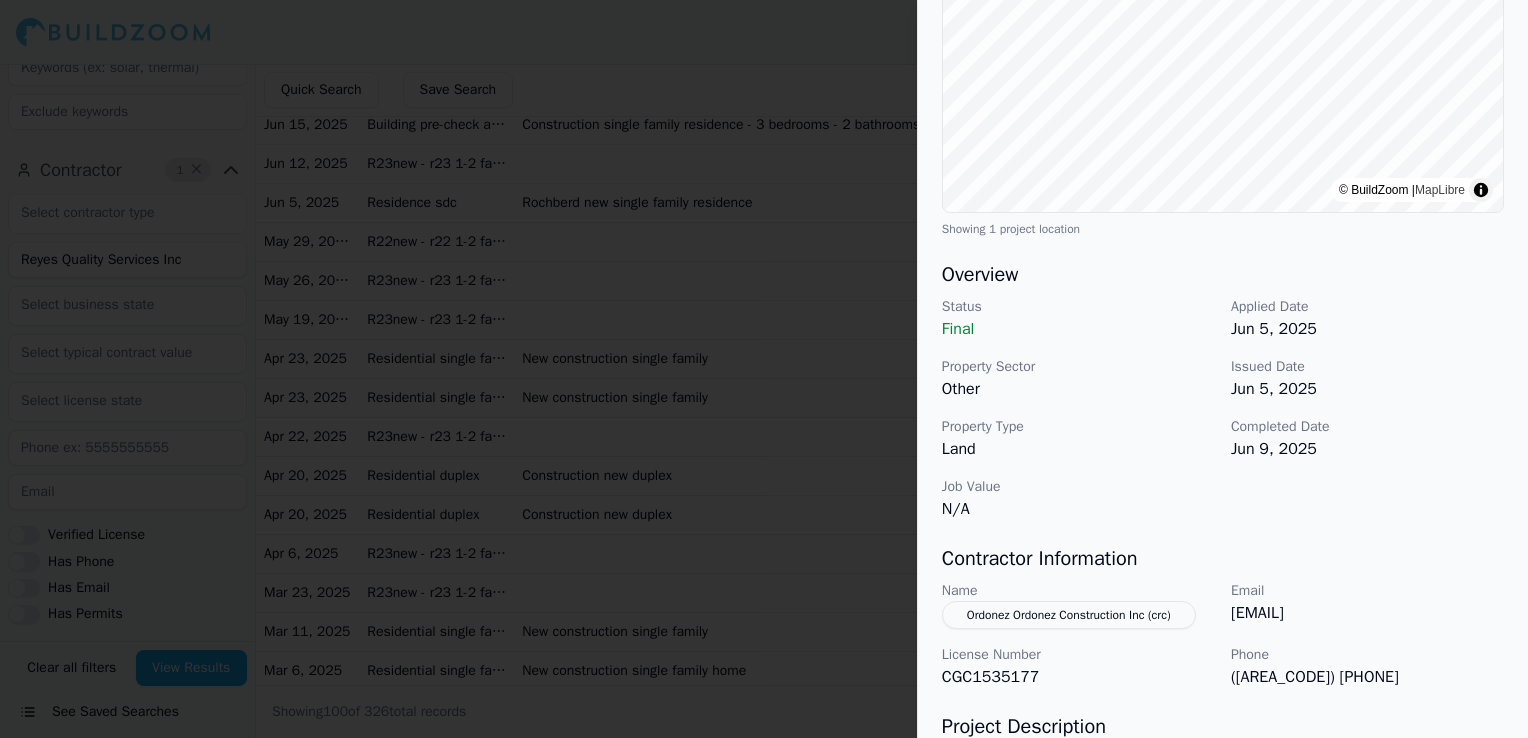 click at bounding box center (764, 369) 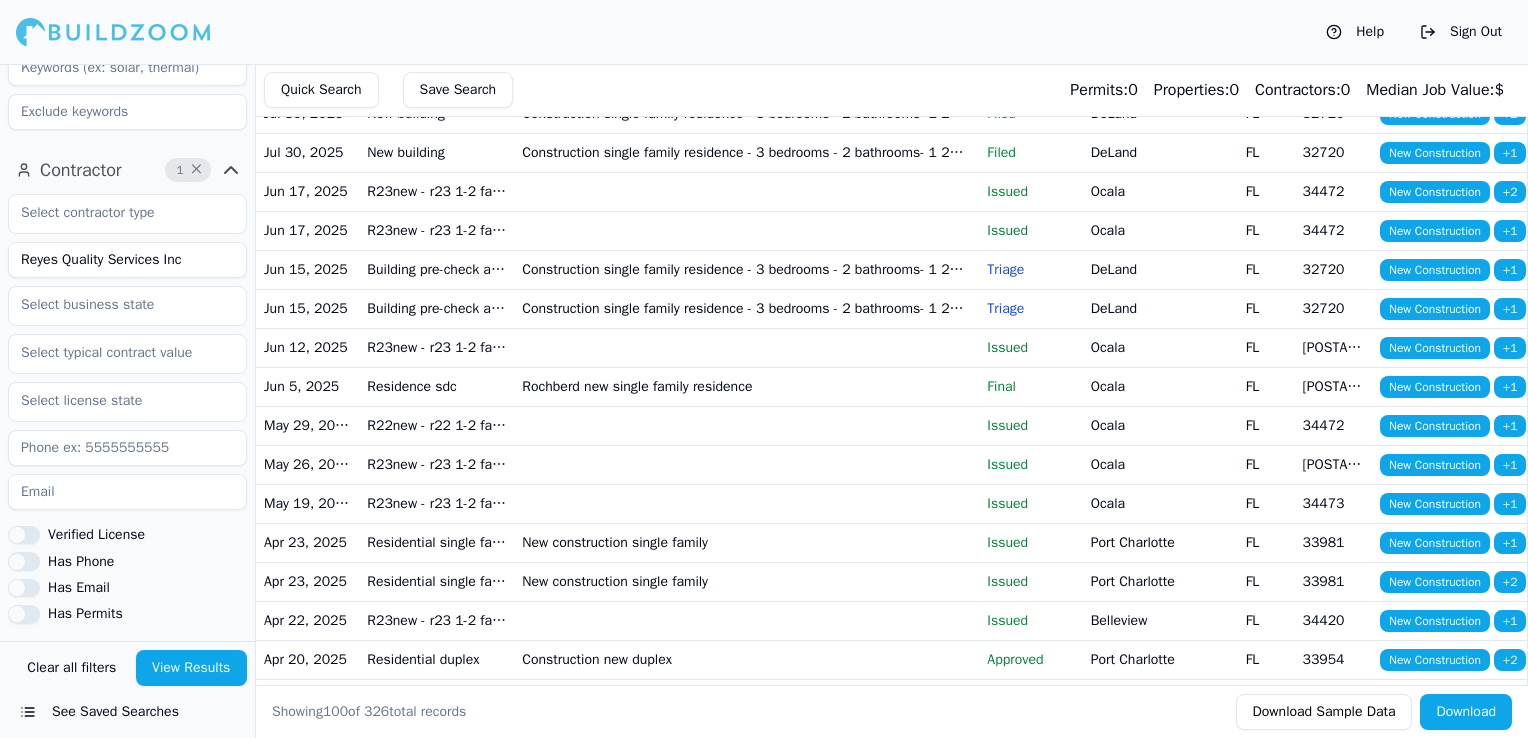 scroll, scrollTop: 0, scrollLeft: 0, axis: both 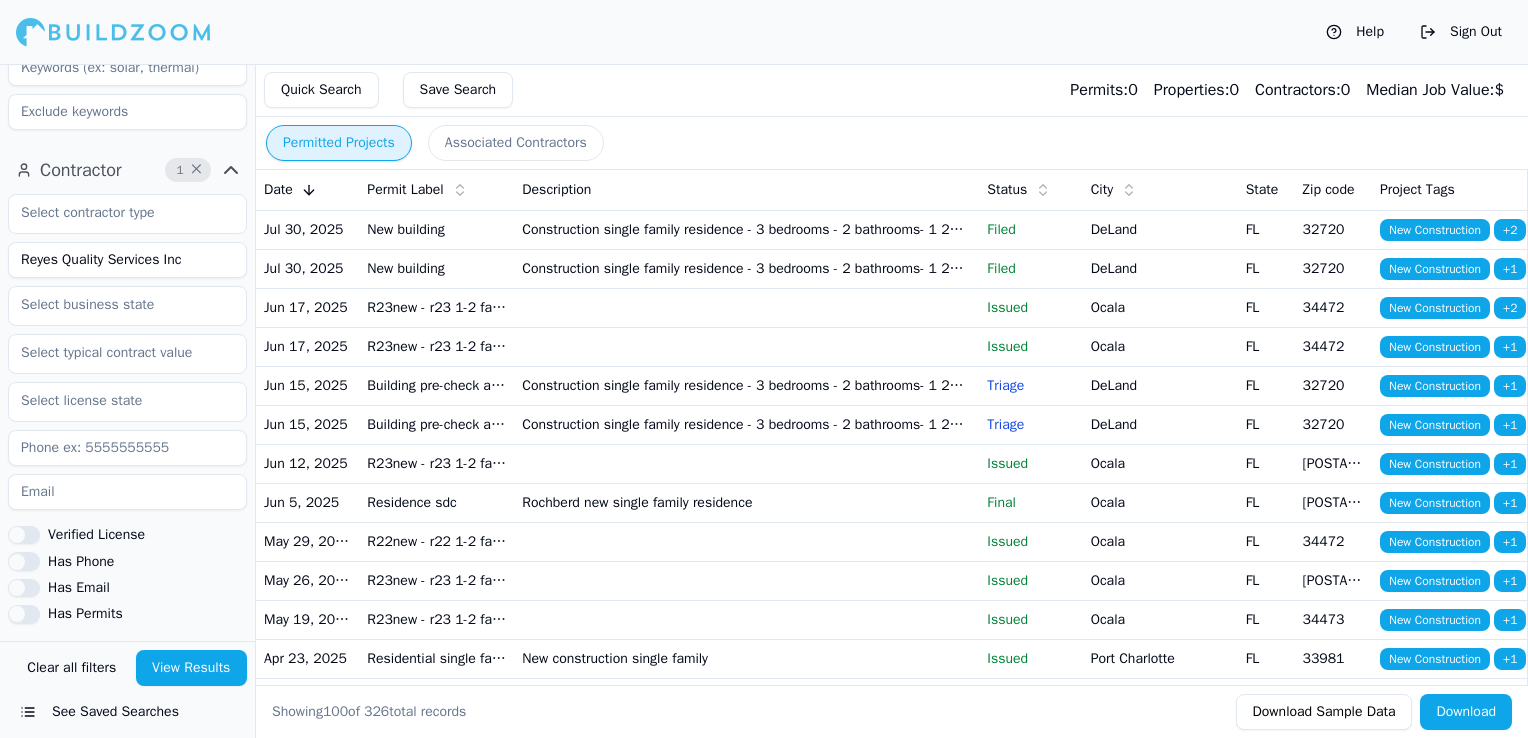 click on "Status" at bounding box center (1007, 190) 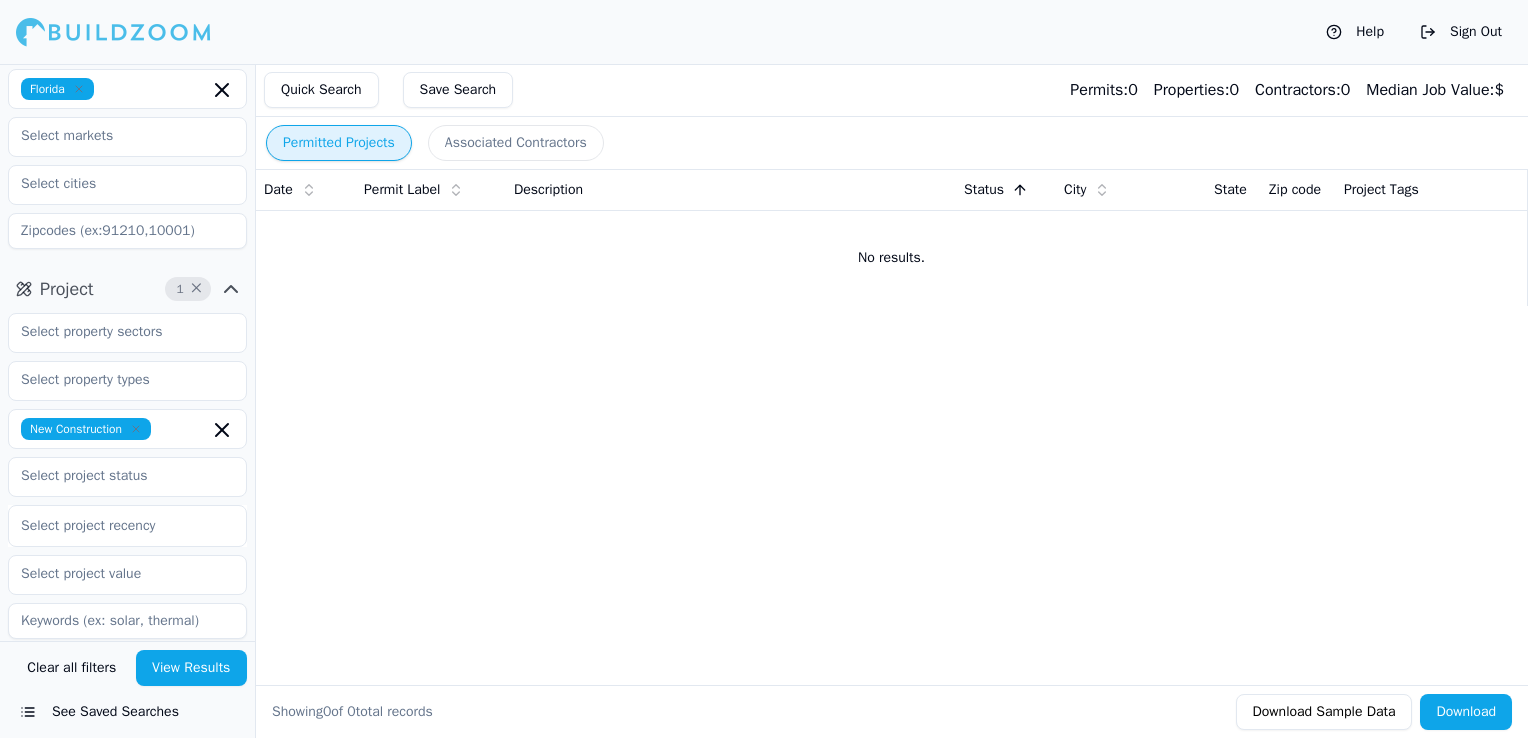 scroll, scrollTop: 0, scrollLeft: 0, axis: both 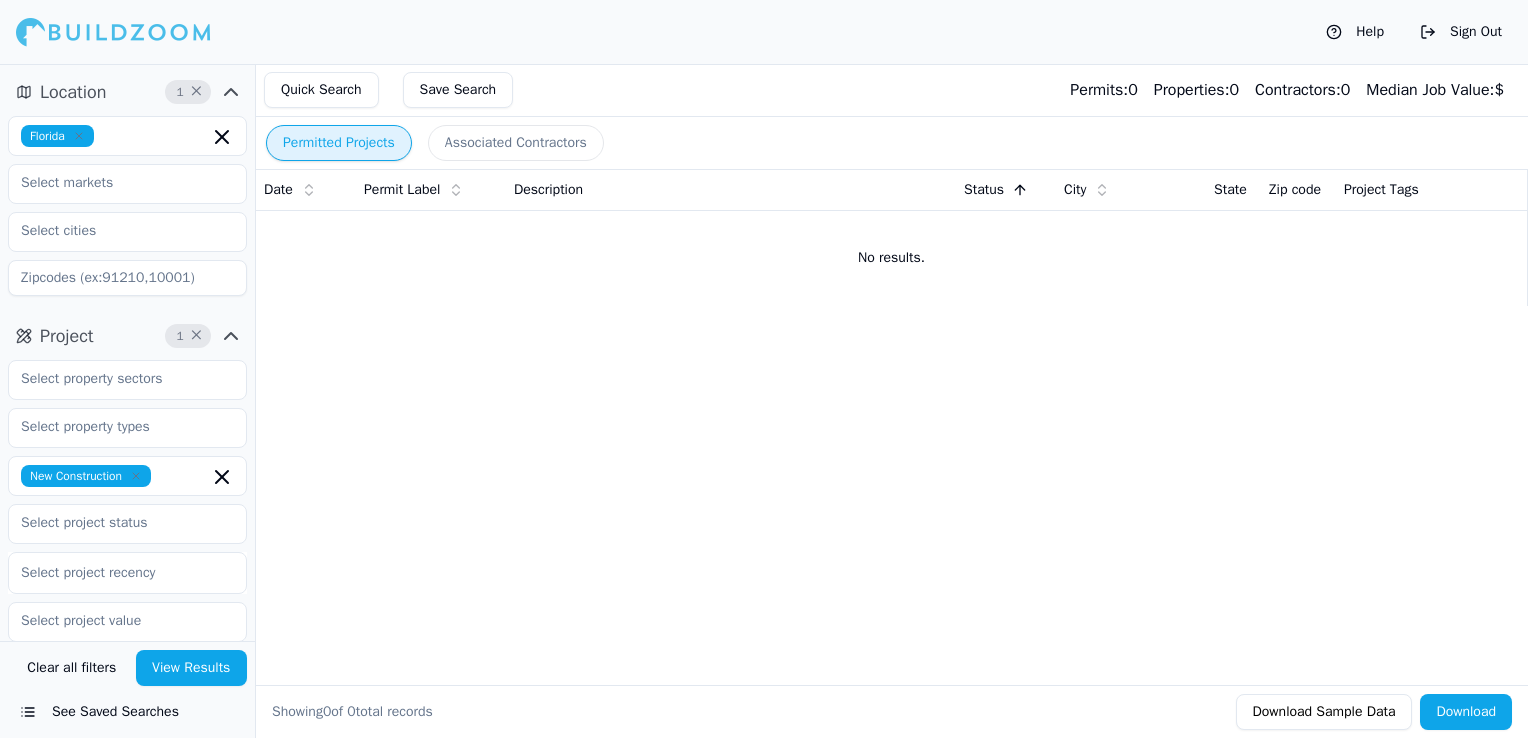 click 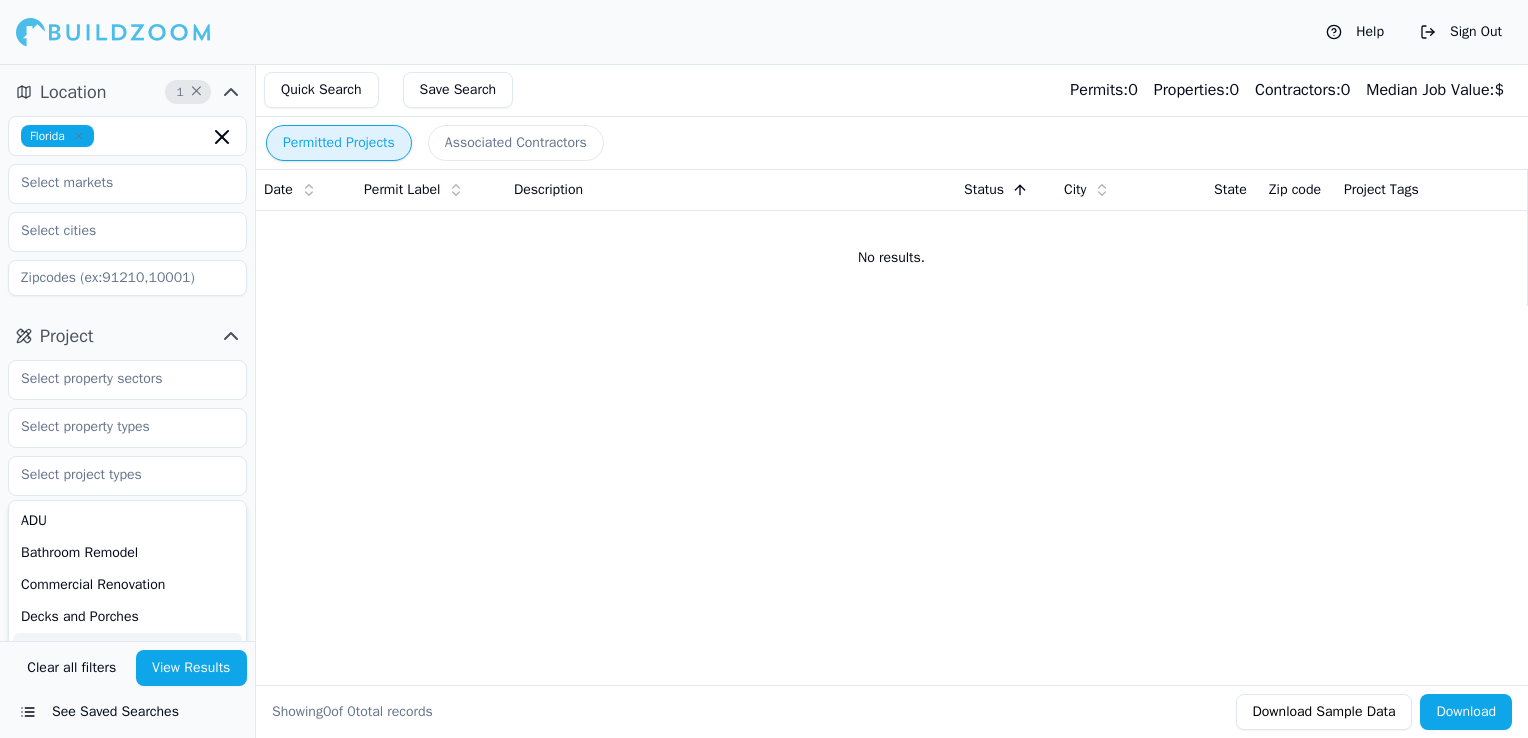 click on "View Results" at bounding box center (192, 668) 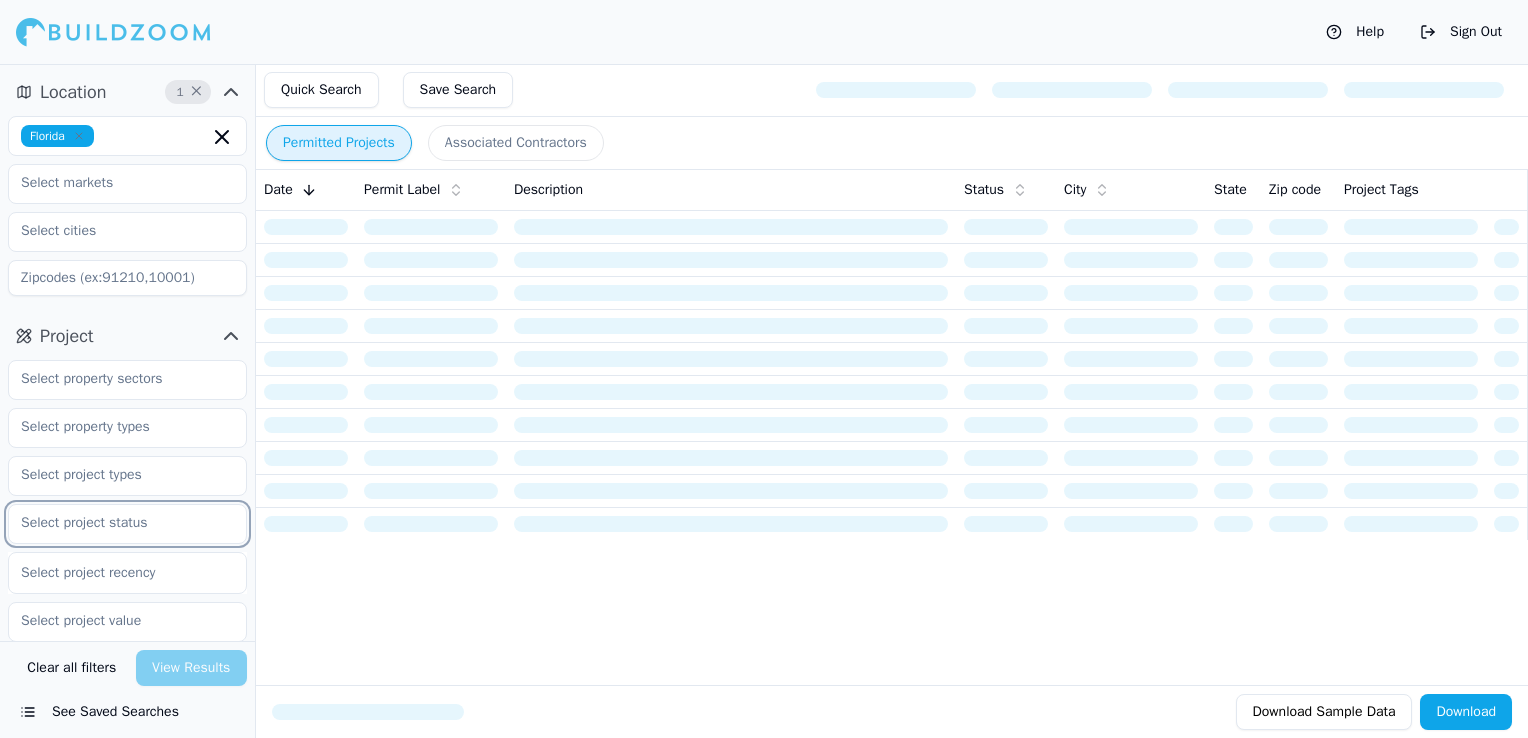 click at bounding box center (115, 523) 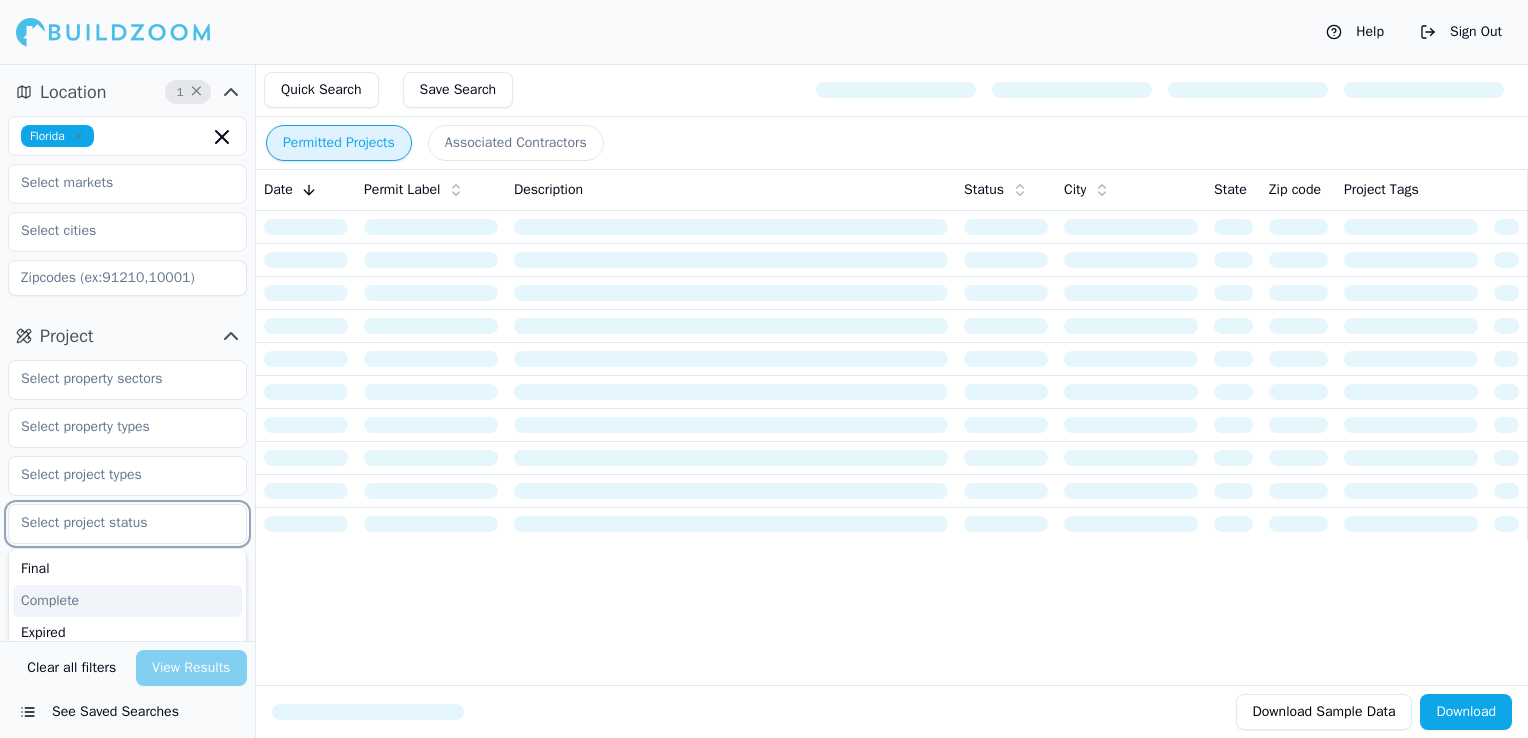click on "Complete" at bounding box center (127, 601) 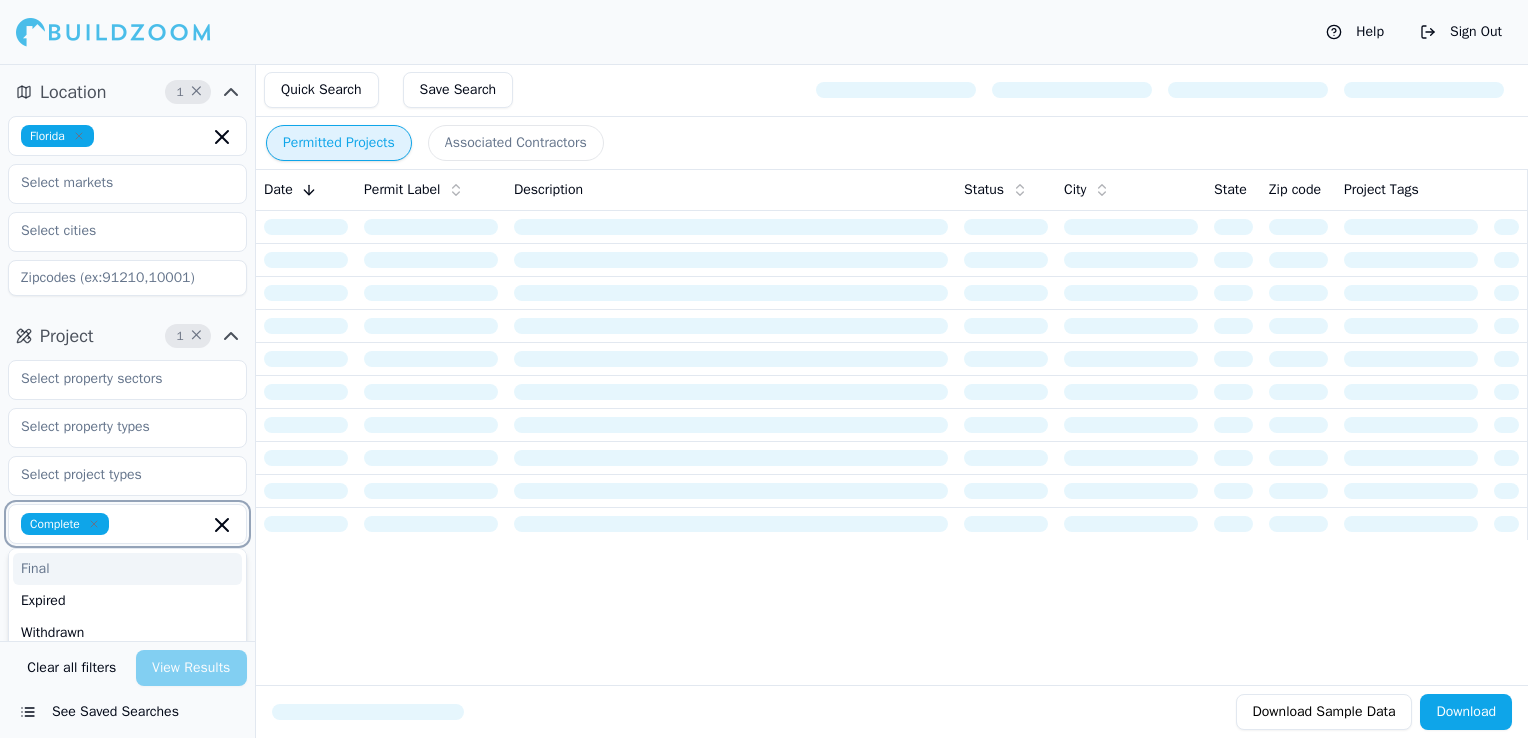 click at bounding box center [163, 524] 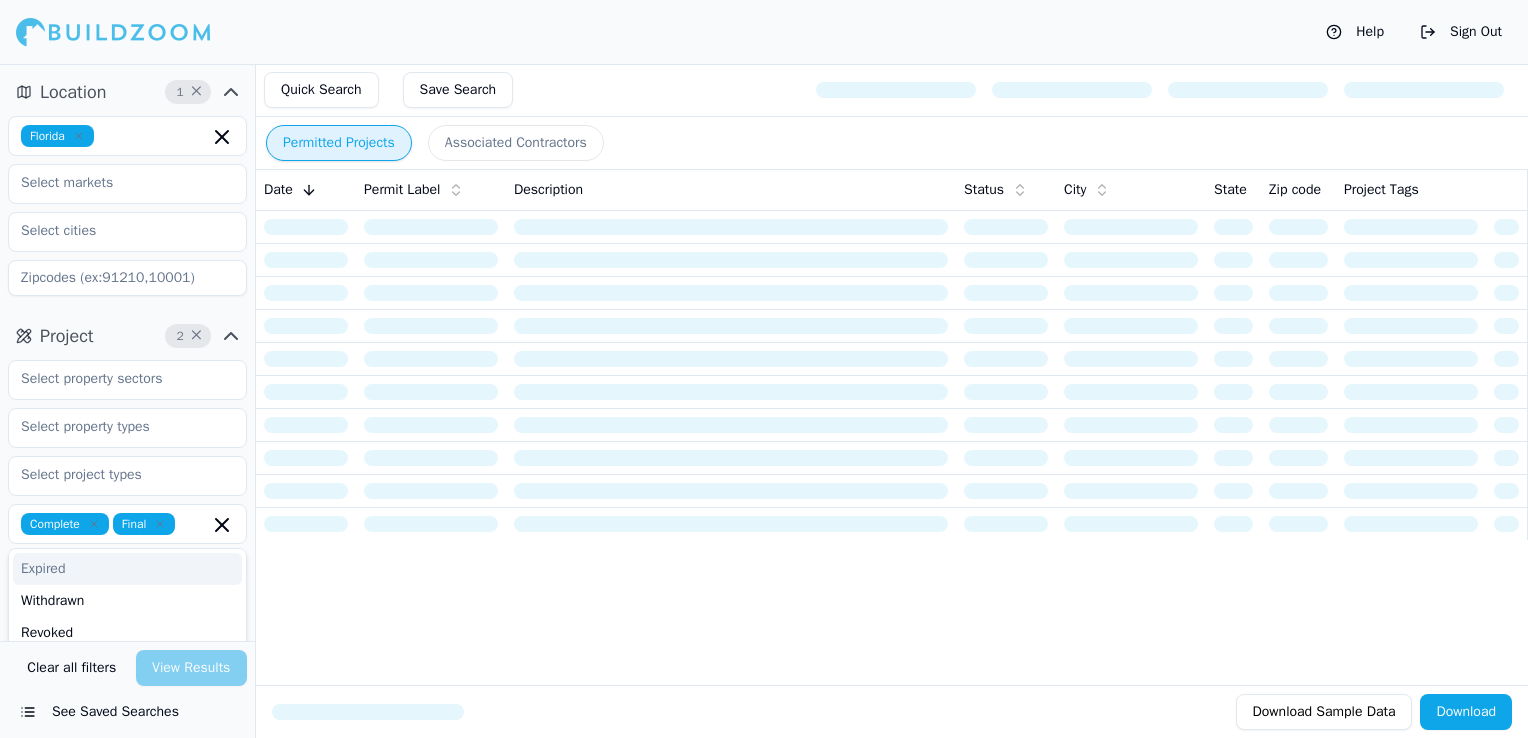 click on "Permitted Projects Associated Contractors Date Permit Label Description Status City State Zip code Project Tags Download Sample Data Download" at bounding box center (891, 401) 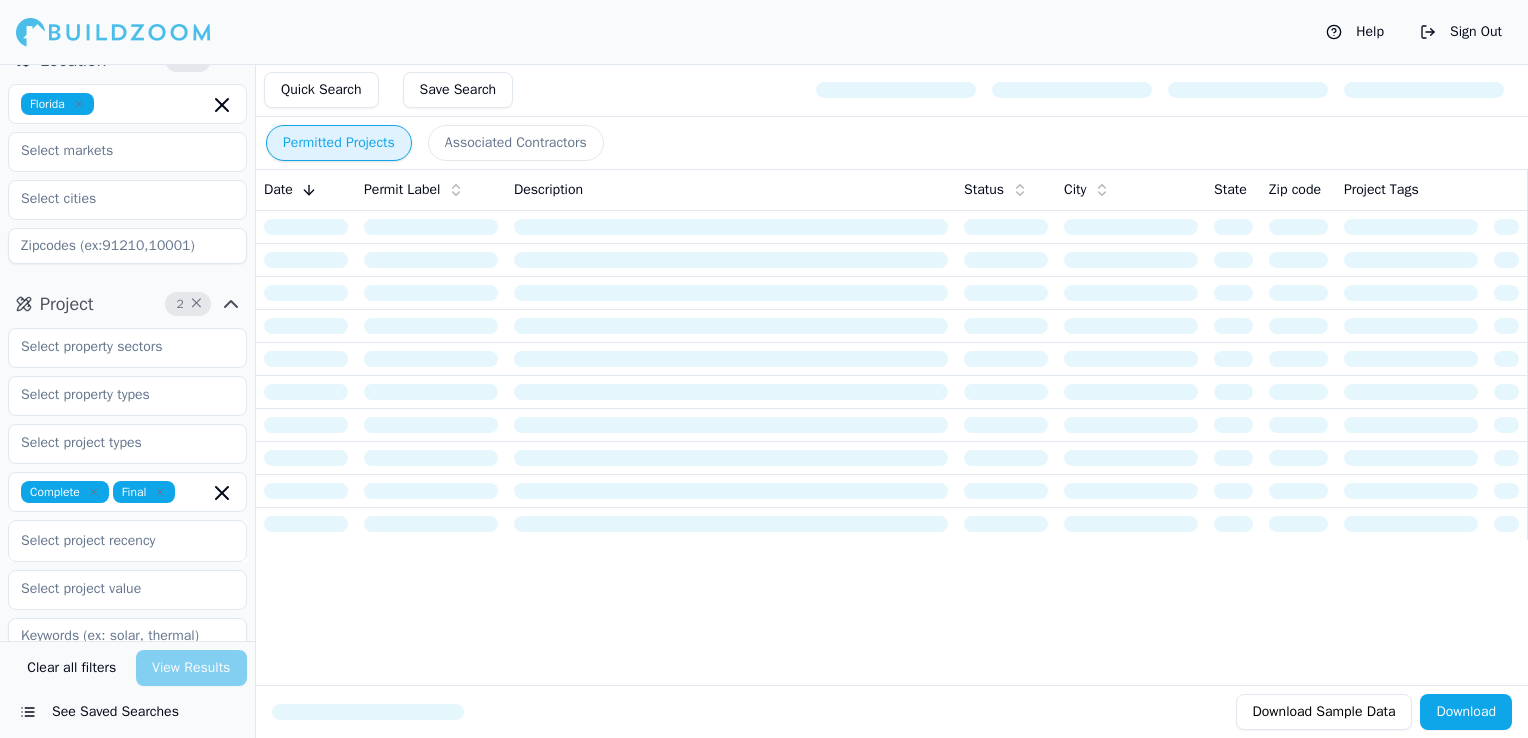 scroll, scrollTop: 0, scrollLeft: 0, axis: both 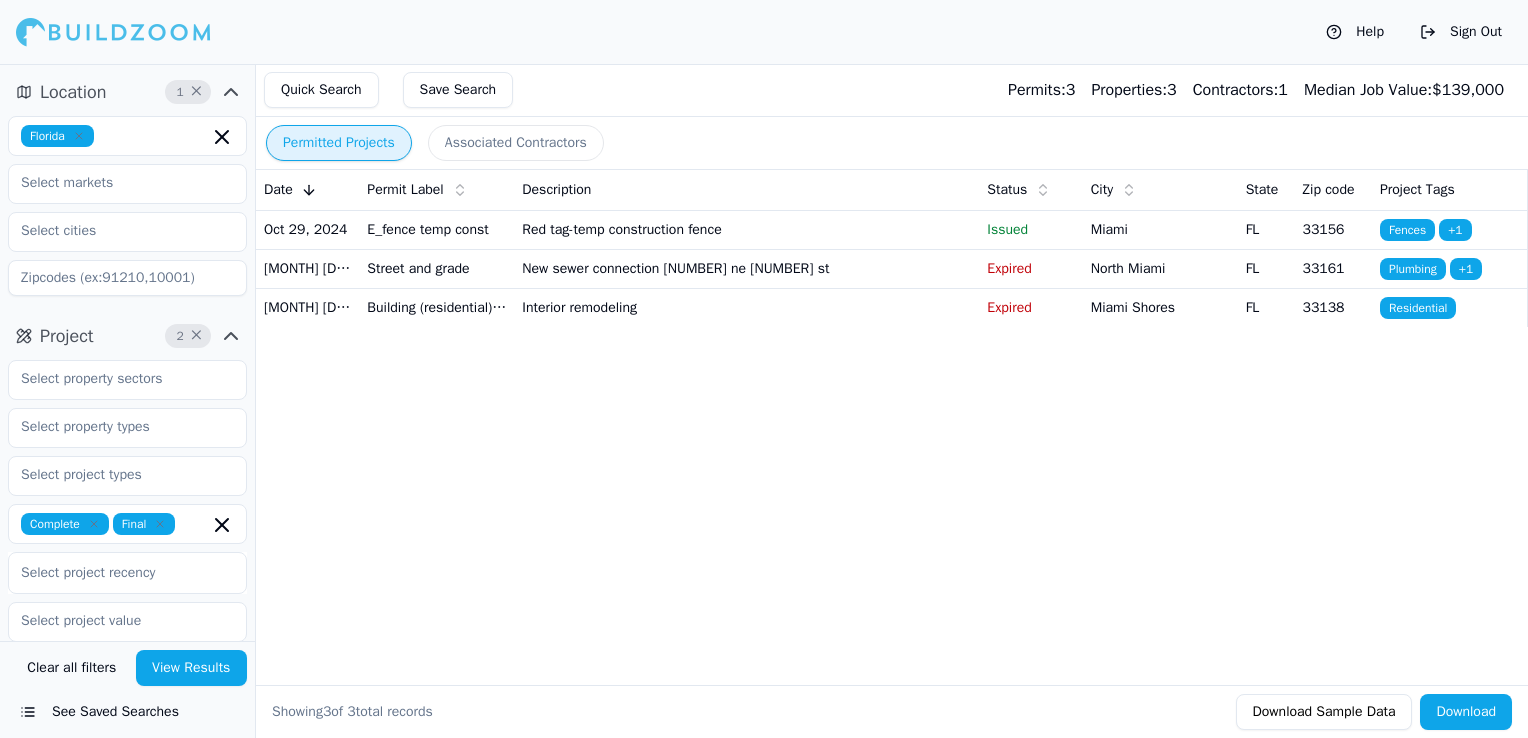 click on "Expired" at bounding box center [1030, 307] 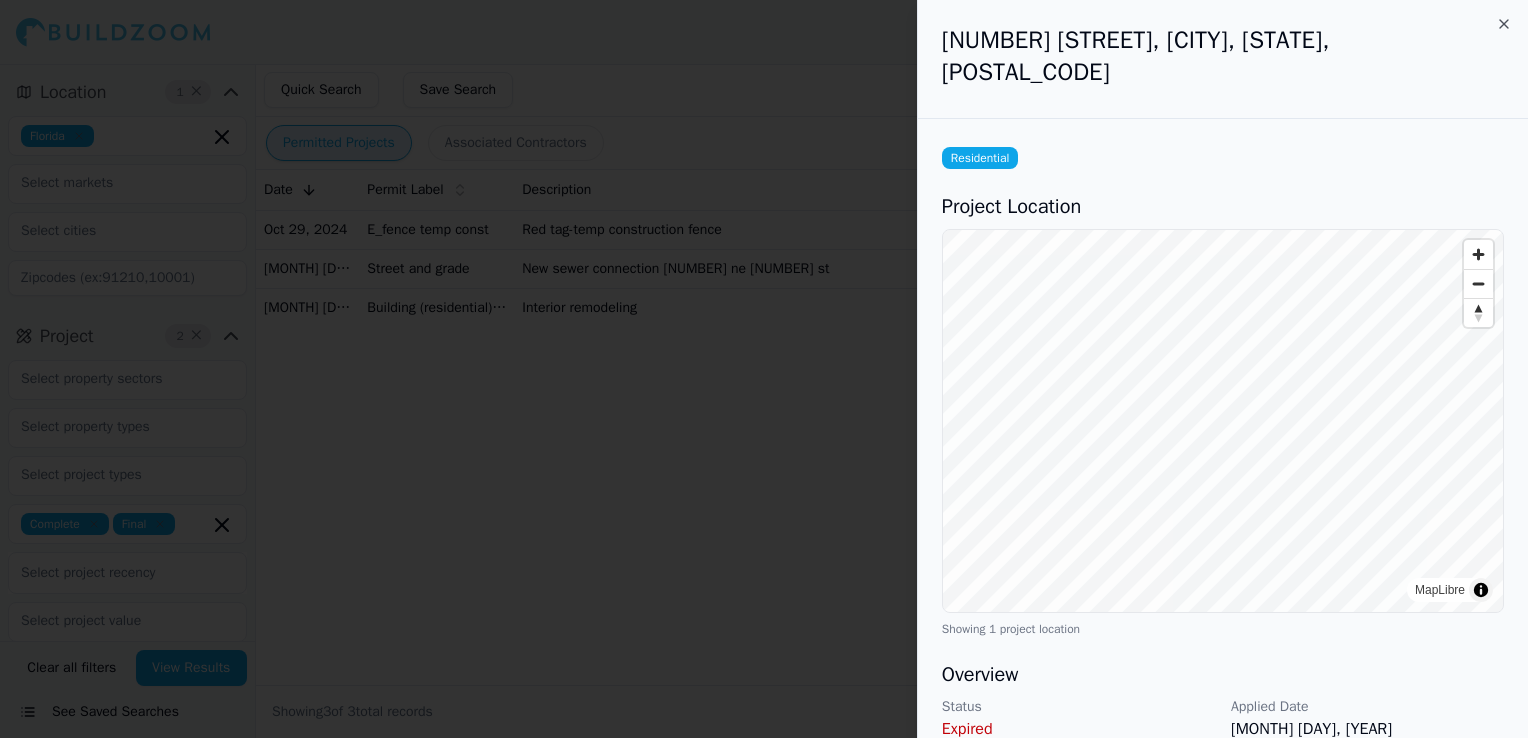 click at bounding box center [764, 369] 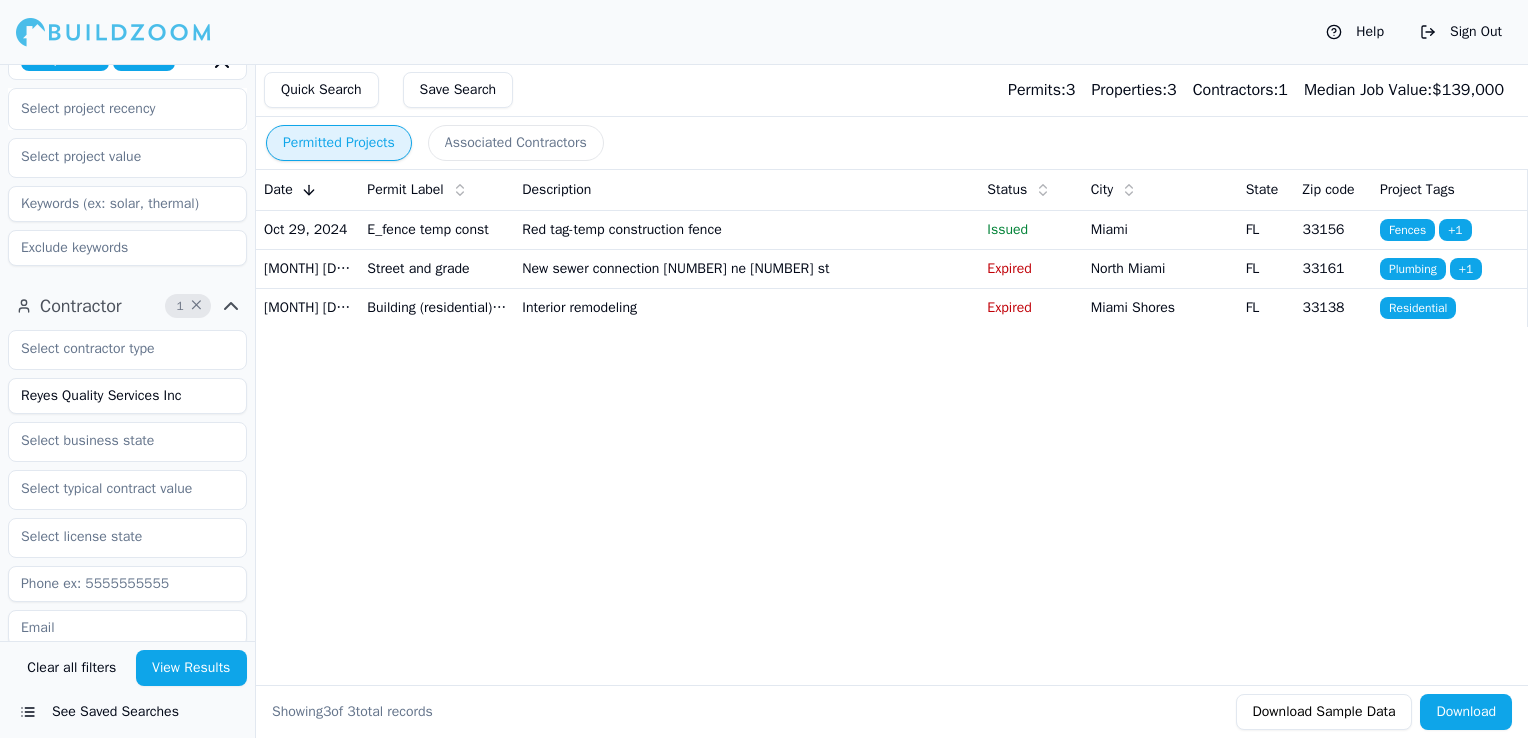 scroll, scrollTop: 500, scrollLeft: 0, axis: vertical 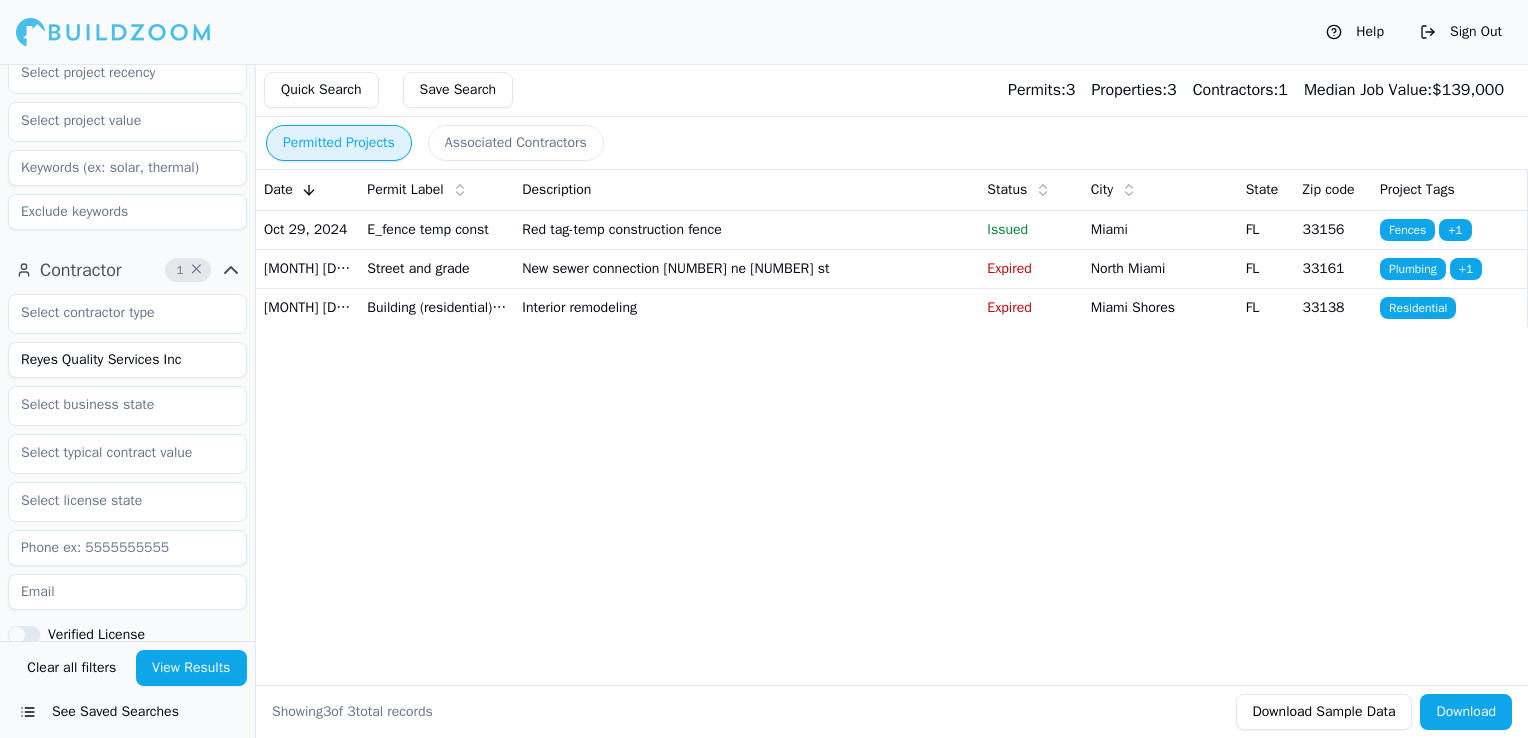 click on "Reyes Quality Services Inc" at bounding box center (127, 360) 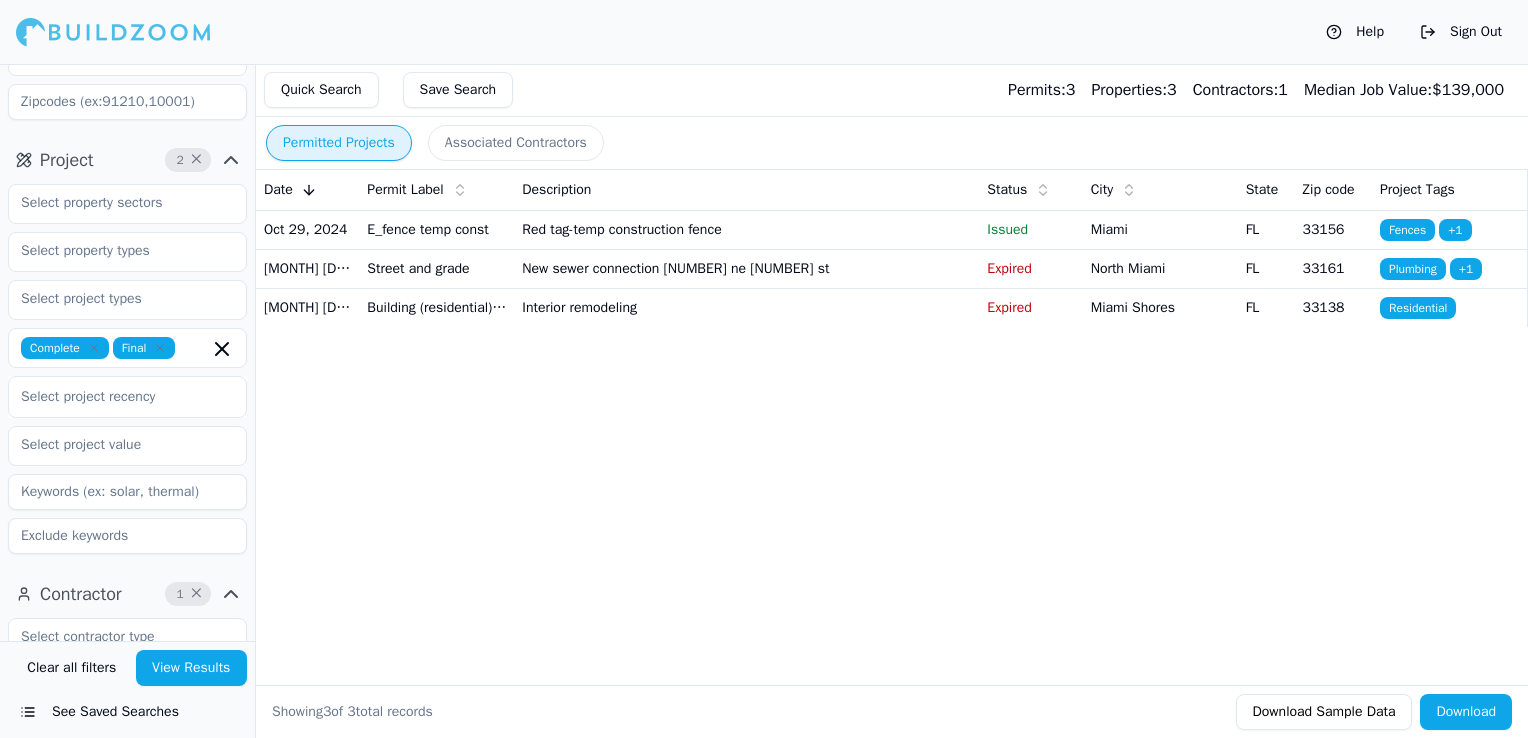 scroll, scrollTop: 300, scrollLeft: 0, axis: vertical 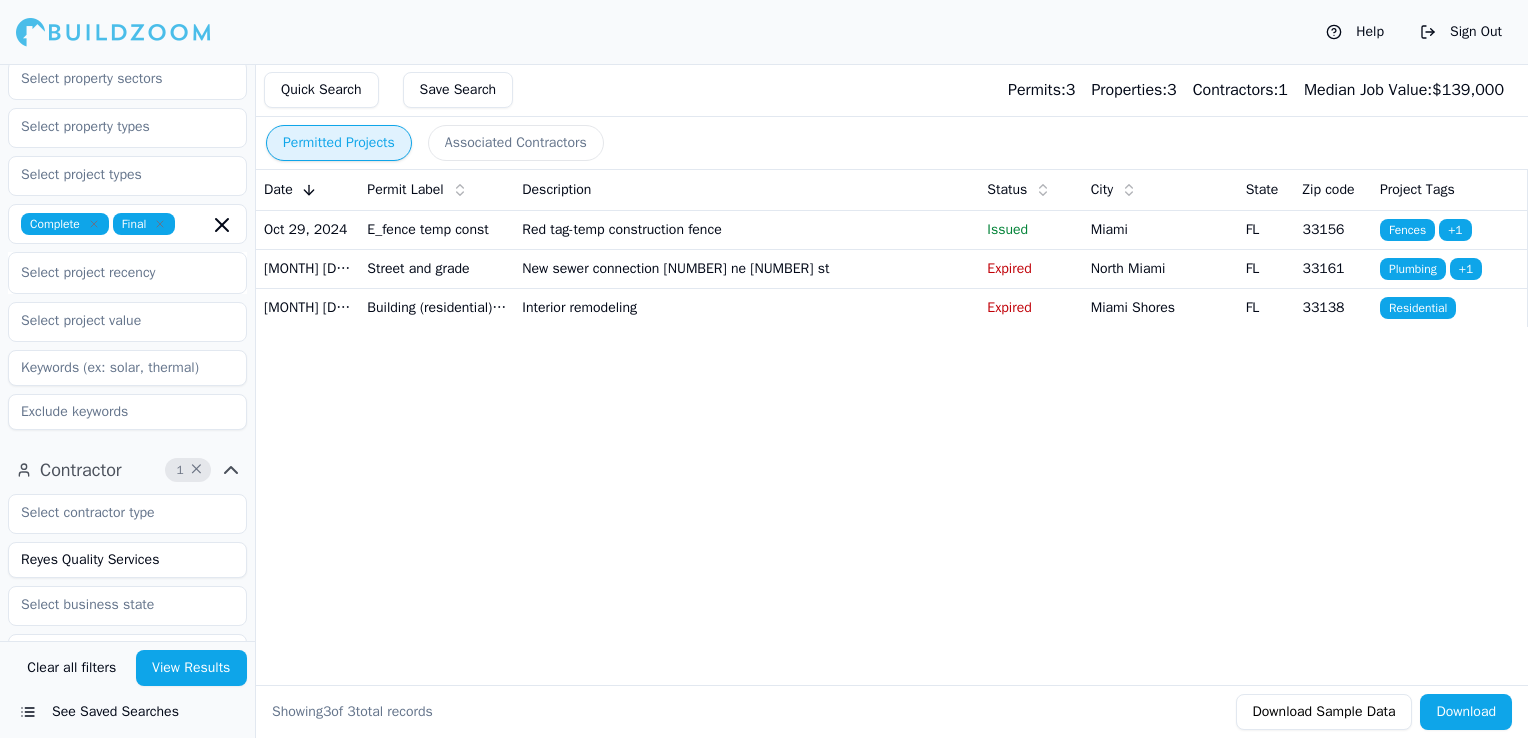 type on "Reyes Quality Services" 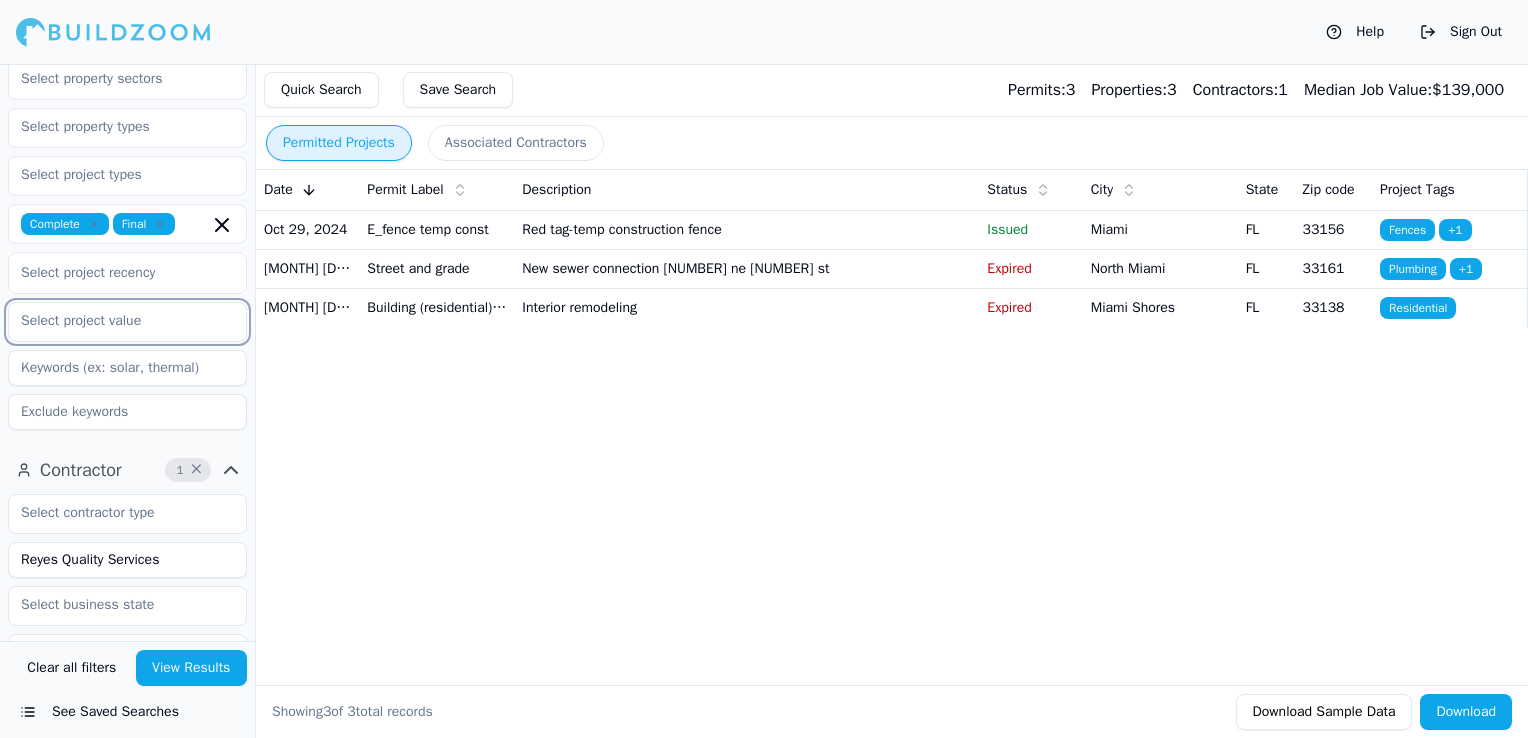 click at bounding box center (115, 321) 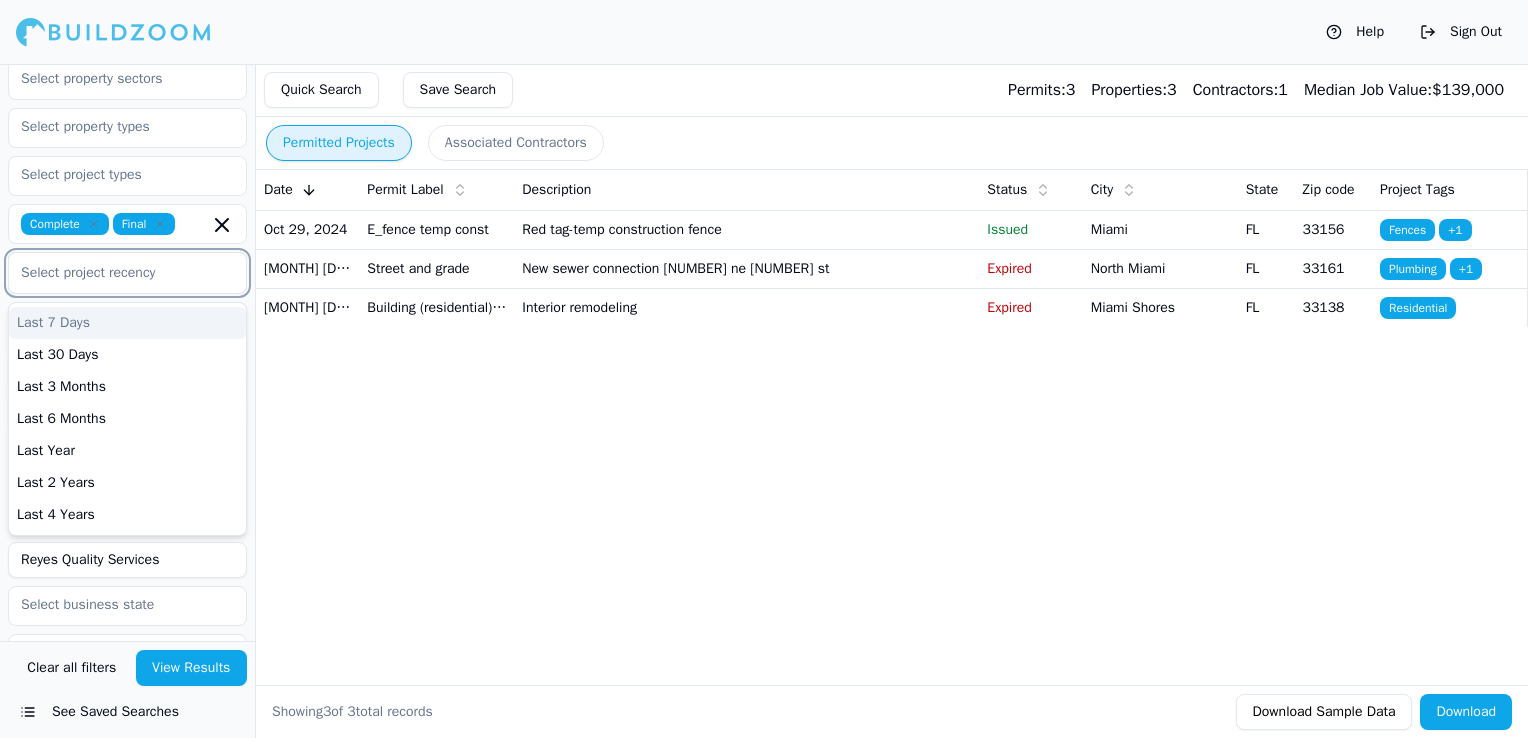 click at bounding box center [127, 273] 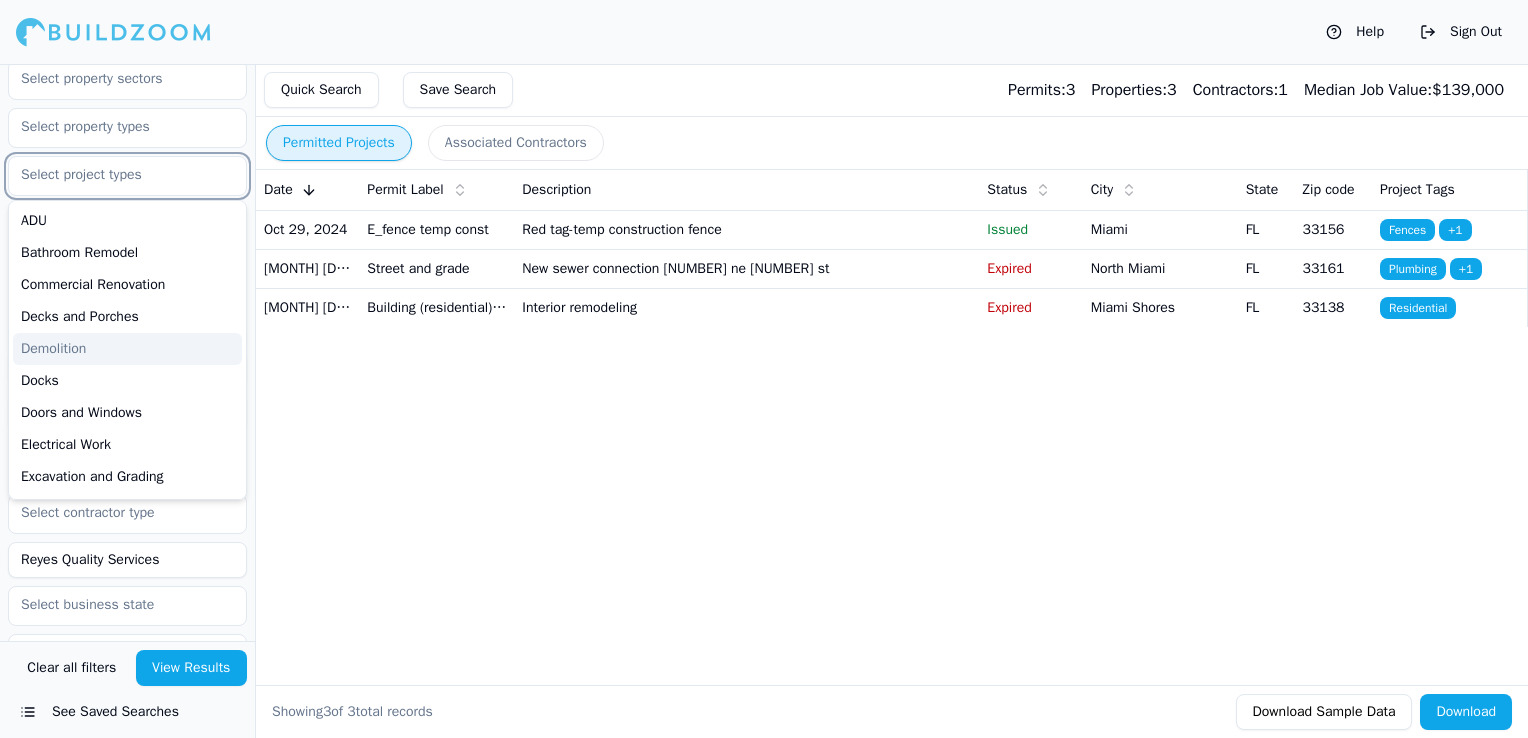click at bounding box center (115, 175) 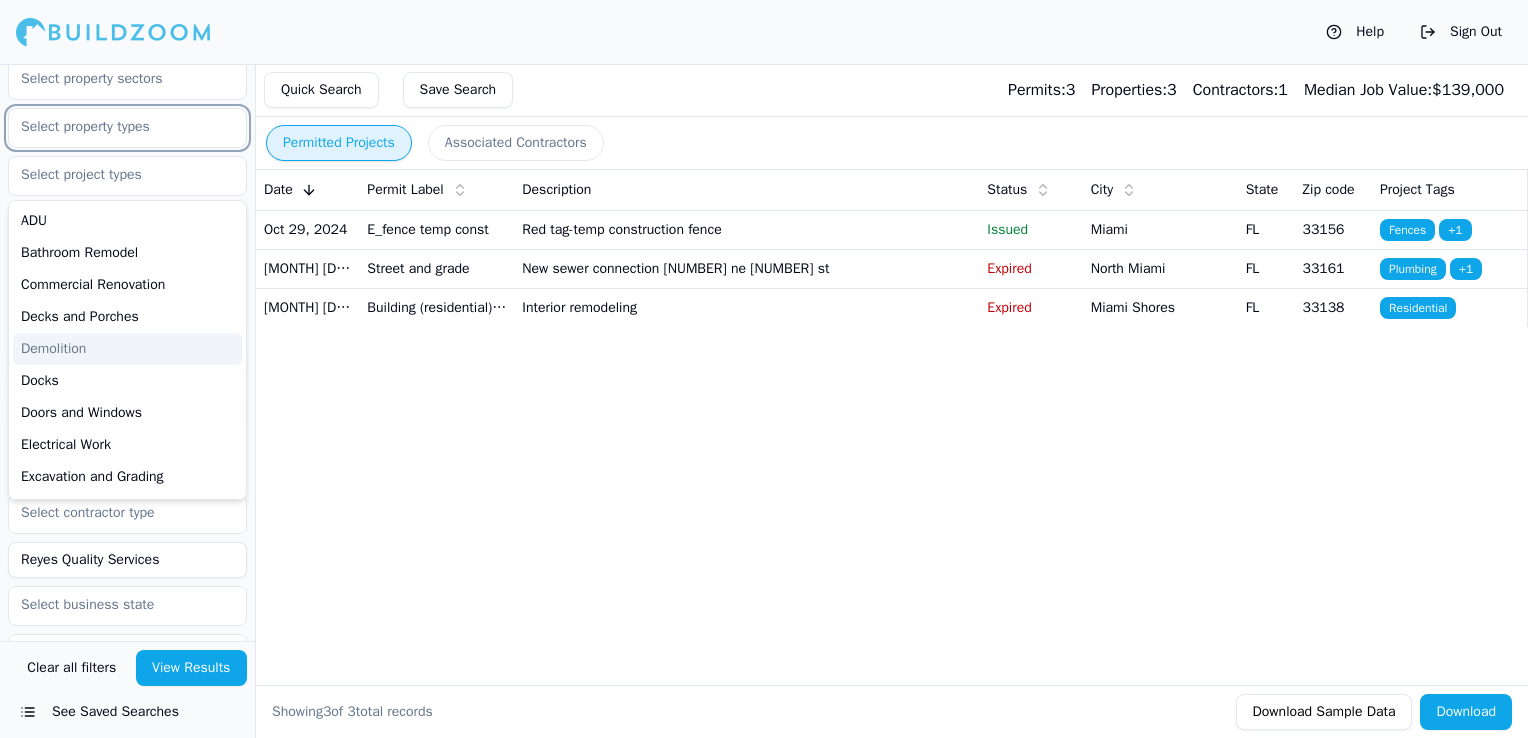 click at bounding box center [115, 127] 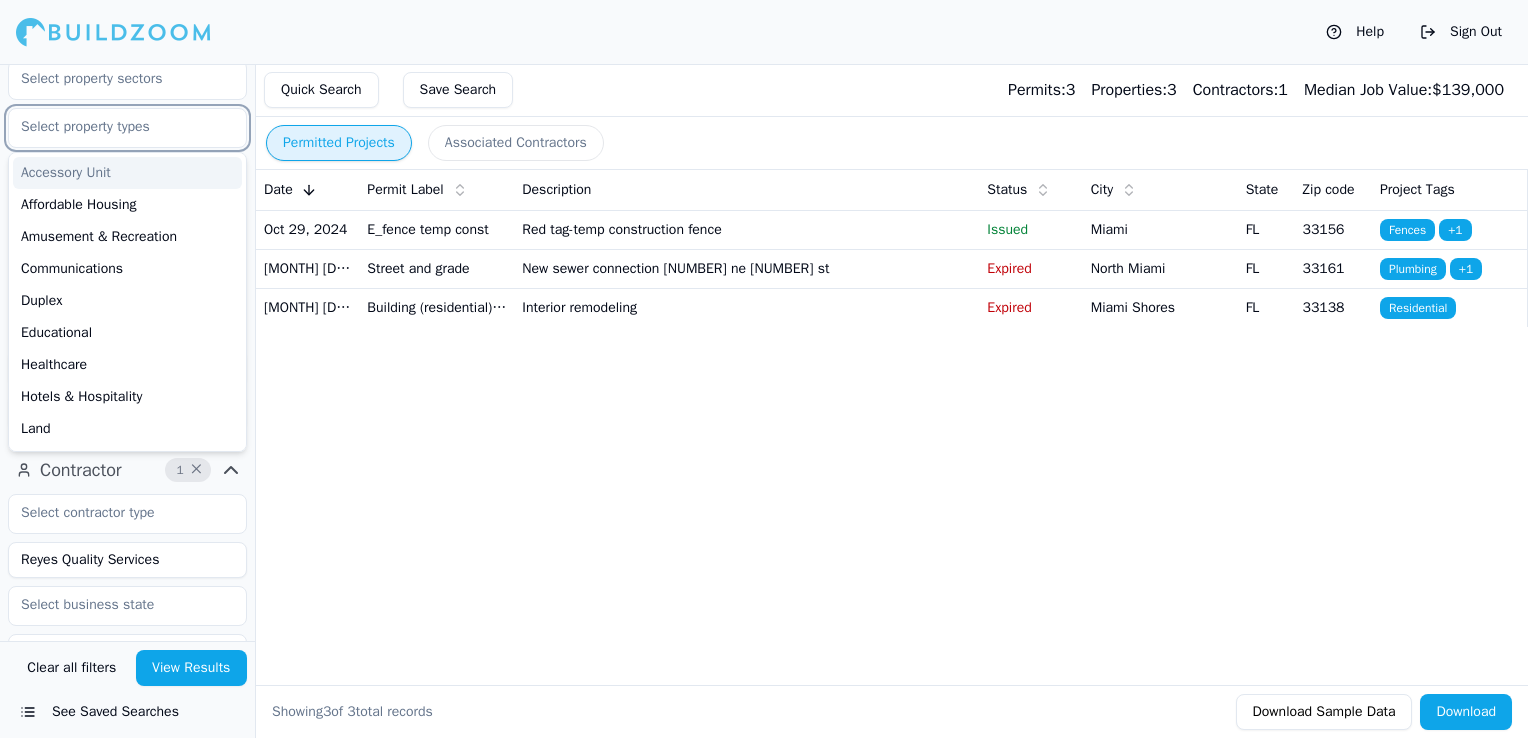 click at bounding box center (115, 127) 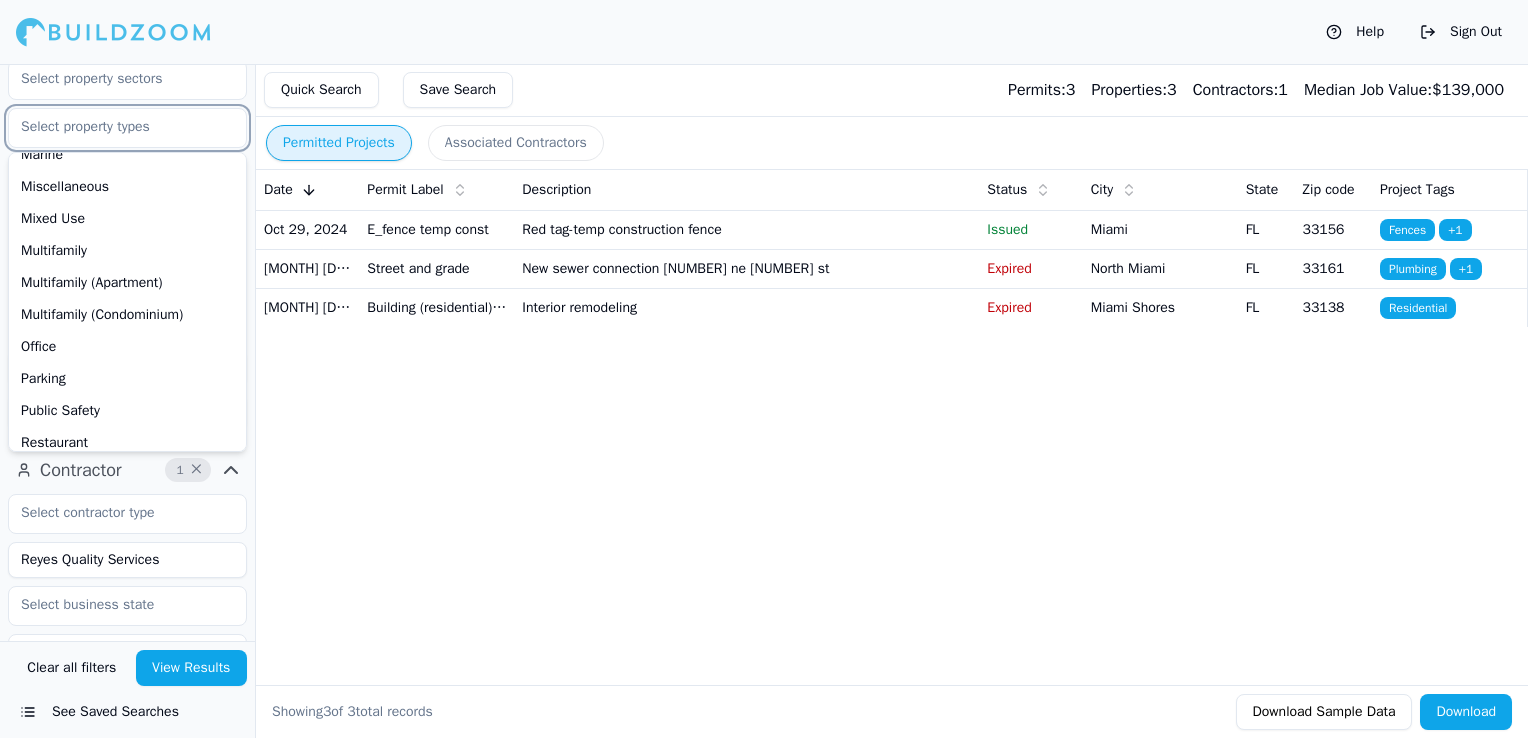 scroll, scrollTop: 541, scrollLeft: 0, axis: vertical 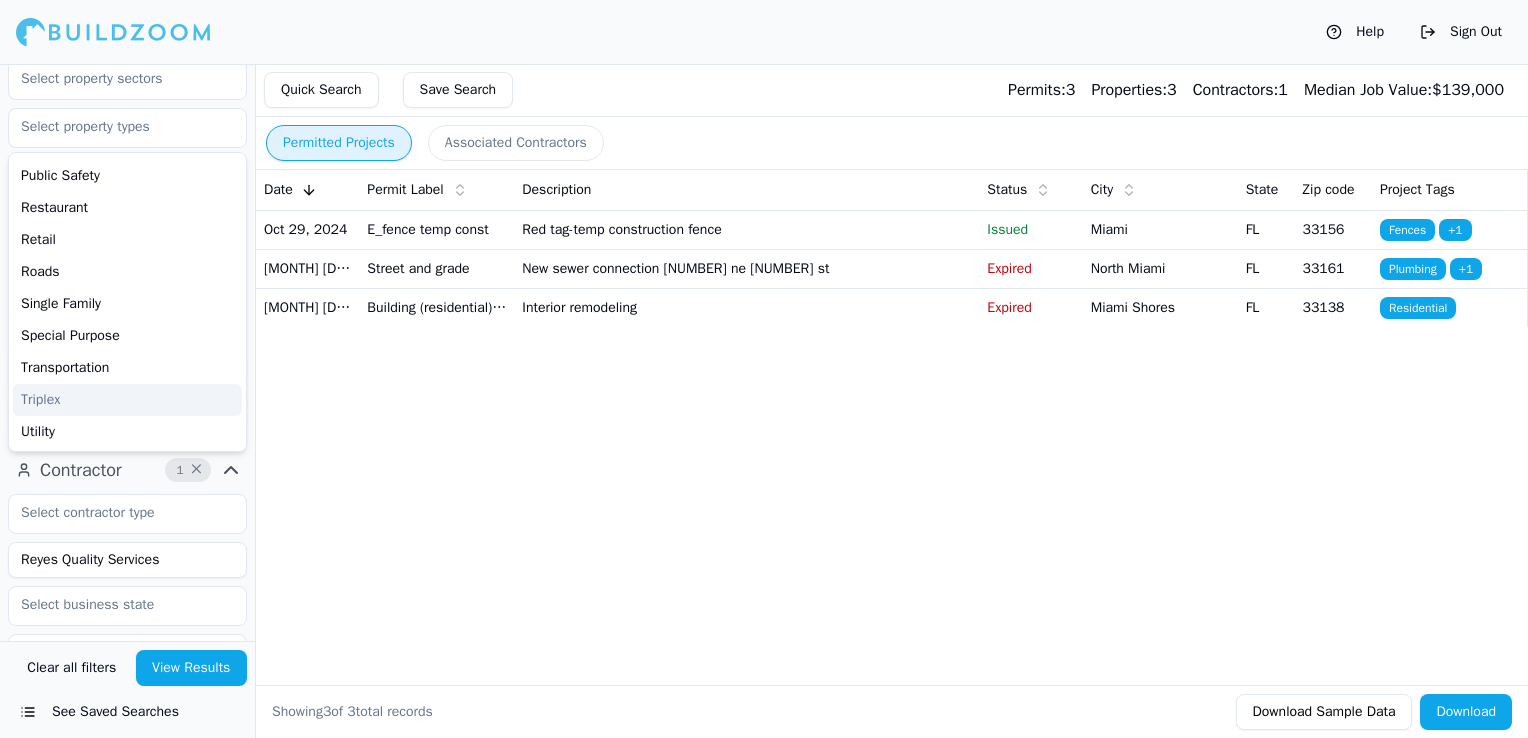 click on "Permitted Projects Associated Contractors Date Permit Label Description Status City State Zip code Project Tags [MONTH] [DAY], [YEAR] E_fence temp const Red tag-temp construction fence Issued [CITY], [STATE] [POSTAL_CODE] Fences + 1 [MONTH] [DAY], [YEAR] Street and grade New sewer connection [NUMBER] ne [NUMBER] st Expired [CITY], [STATE] [POSTAL_CODE] Plumbing + 1 [MONTH] [DAY], [YEAR] Building (residential) - alteration Interior remodeling Expired [CITY], [STATE] [POSTAL_CODE] Residential Showing 3 of 3 total records Download Sample Data Download" at bounding box center (891, 401) 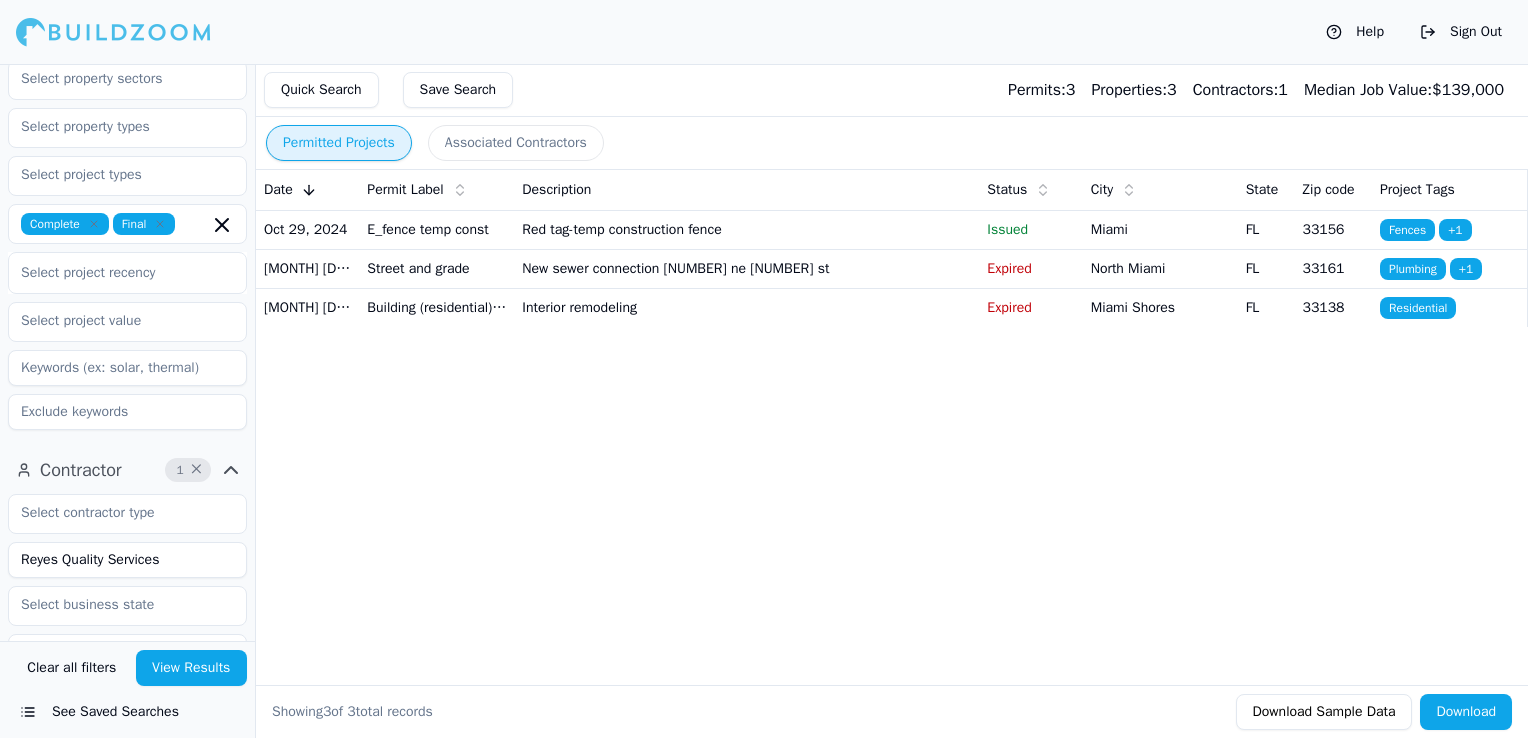 click at bounding box center [127, 273] 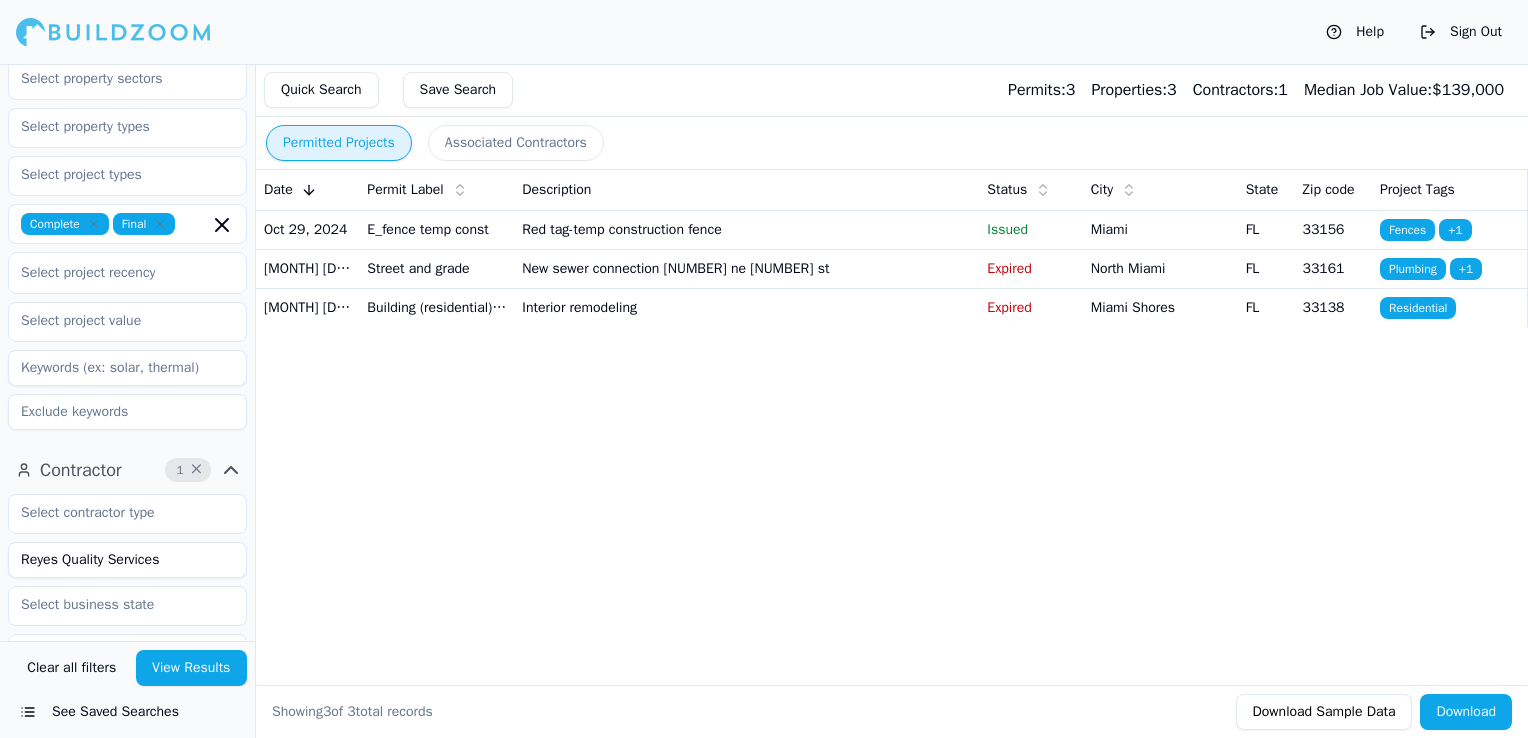 click on "Permitted Projects Associated Contractors Date Permit Label Description Status City State Zip code Project Tags [MONTH] [DAY], [YEAR] E_fence temp const Red tag-temp construction fence Issued [CITY], [STATE] [POSTAL_CODE] Fences + 1 [MONTH] [DAY], [YEAR] Street and grade New sewer connection [NUMBER] ne [NUMBER] st Expired [CITY], [STATE] [POSTAL_CODE] Plumbing + 1 [MONTH] [DAY], [YEAR] Building (residential) - alteration Interior remodeling Expired [CITY], [STATE] [POSTAL_CODE] Residential Showing 3 of 3 total records Download Sample Data Download" at bounding box center [891, 401] 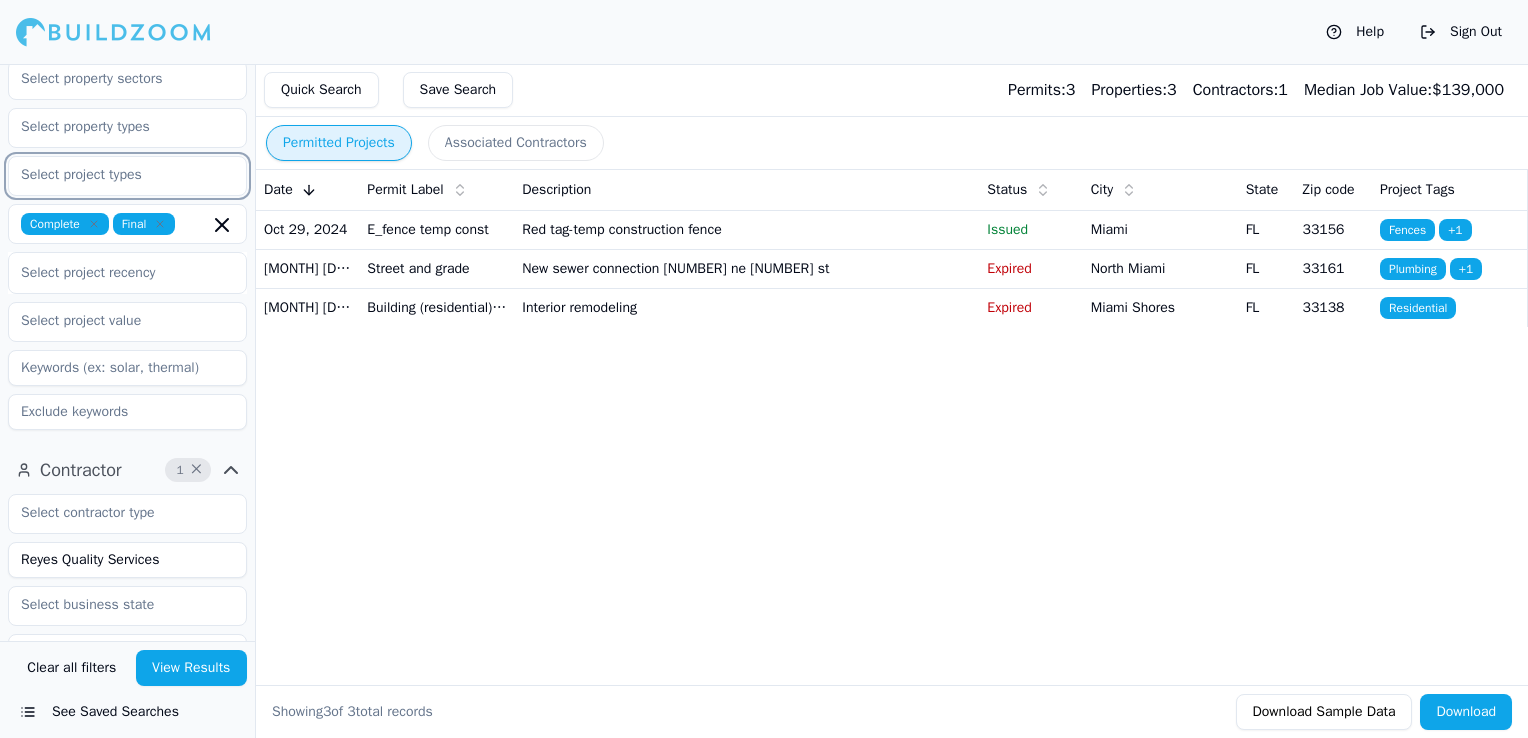 click at bounding box center (115, 175) 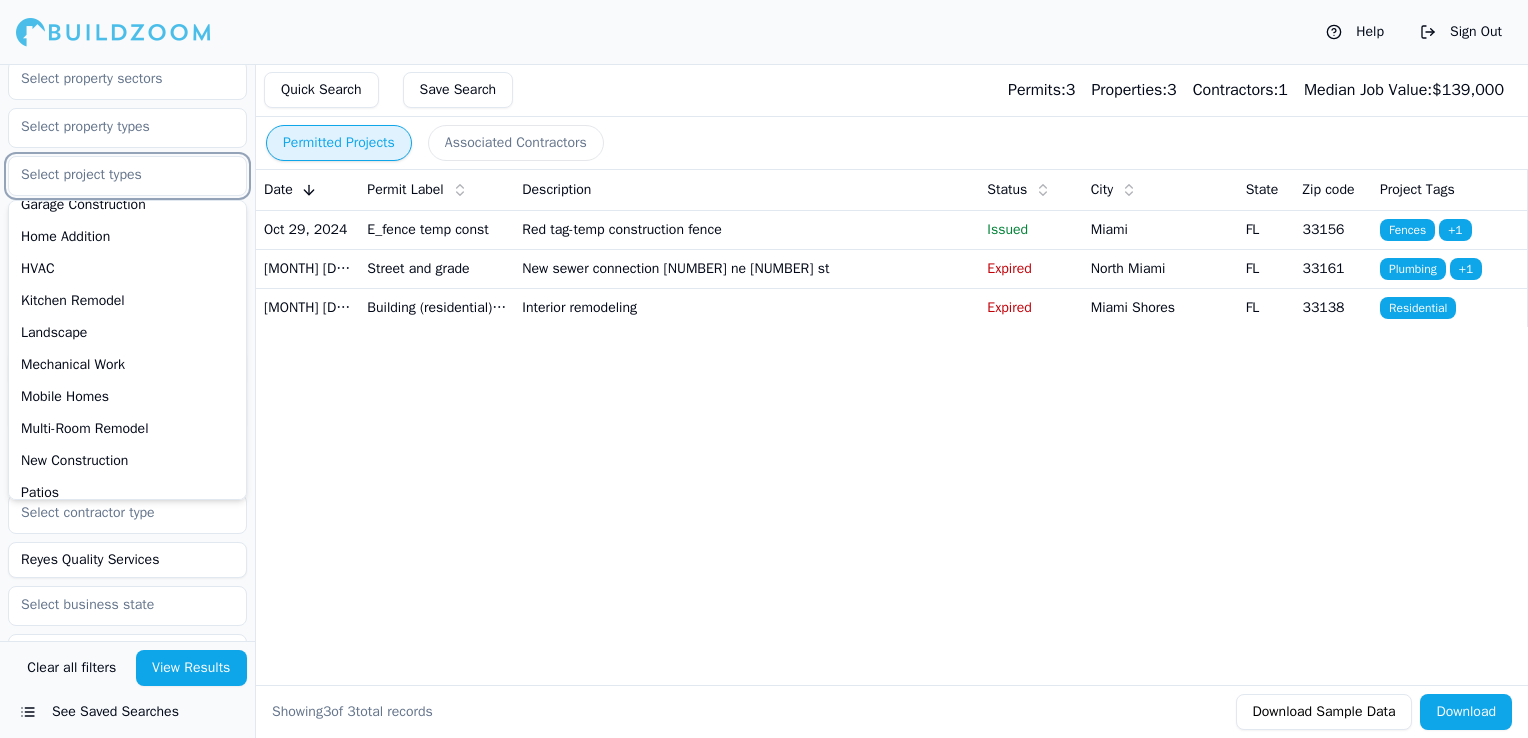 scroll, scrollTop: 500, scrollLeft: 0, axis: vertical 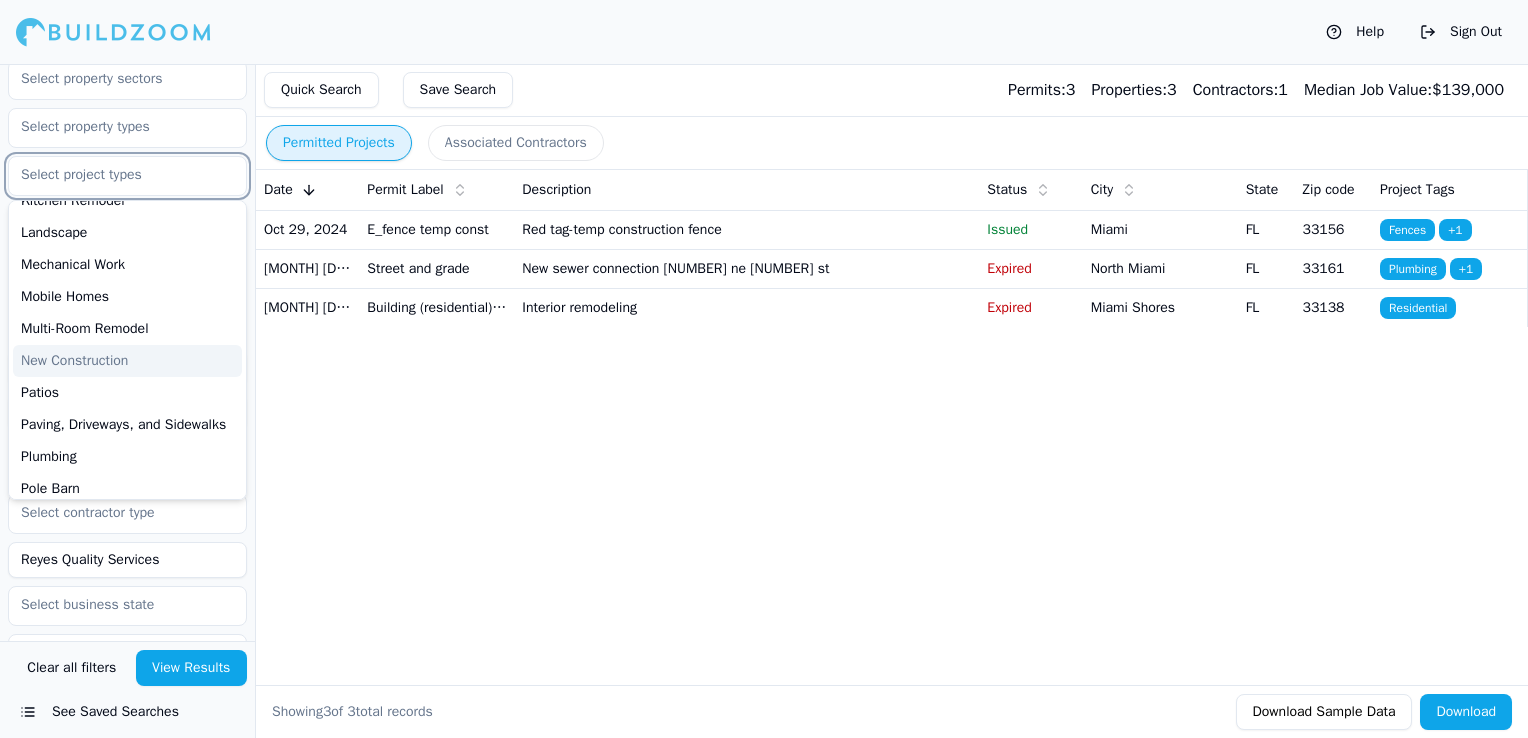 click on "New Construction" at bounding box center [127, 361] 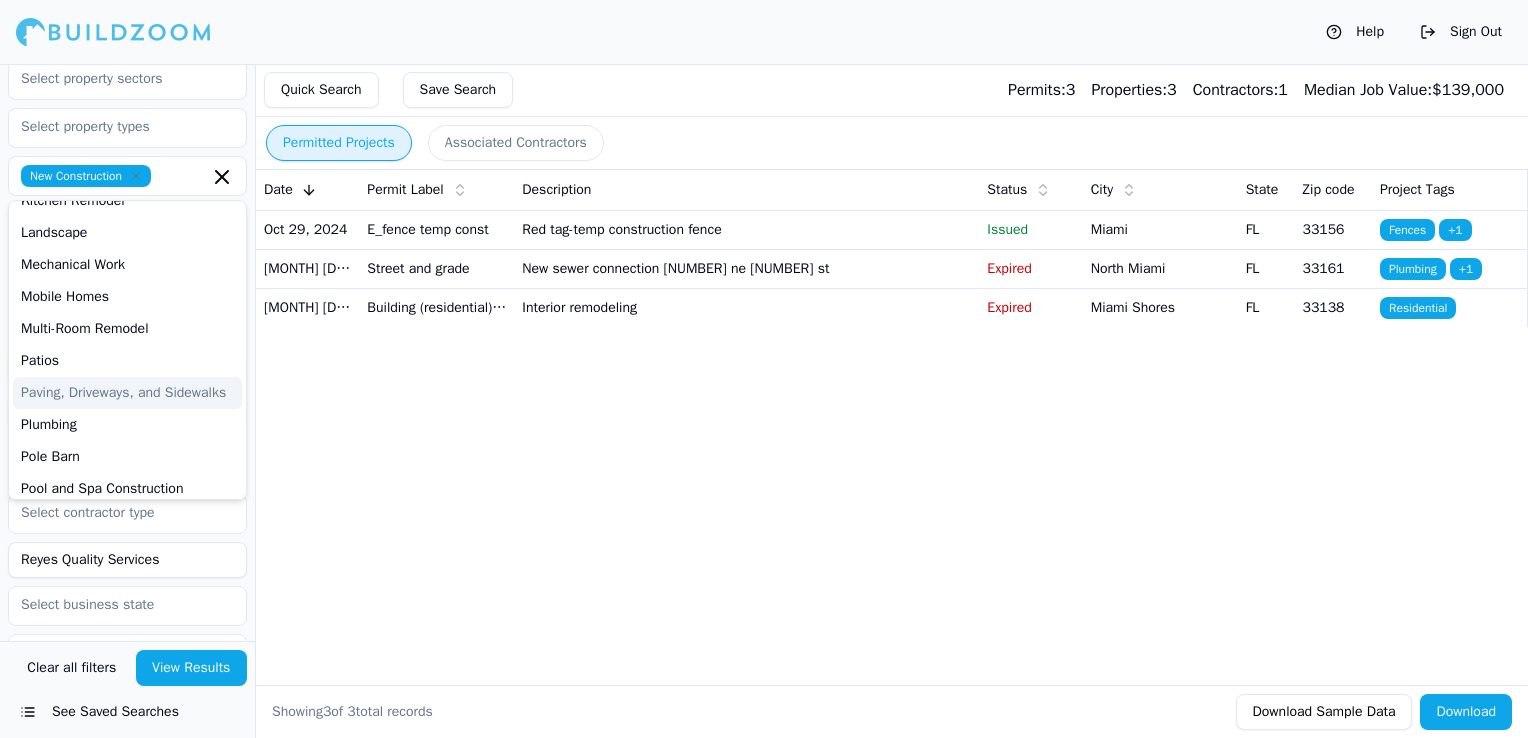 click on "View Results" at bounding box center (192, 668) 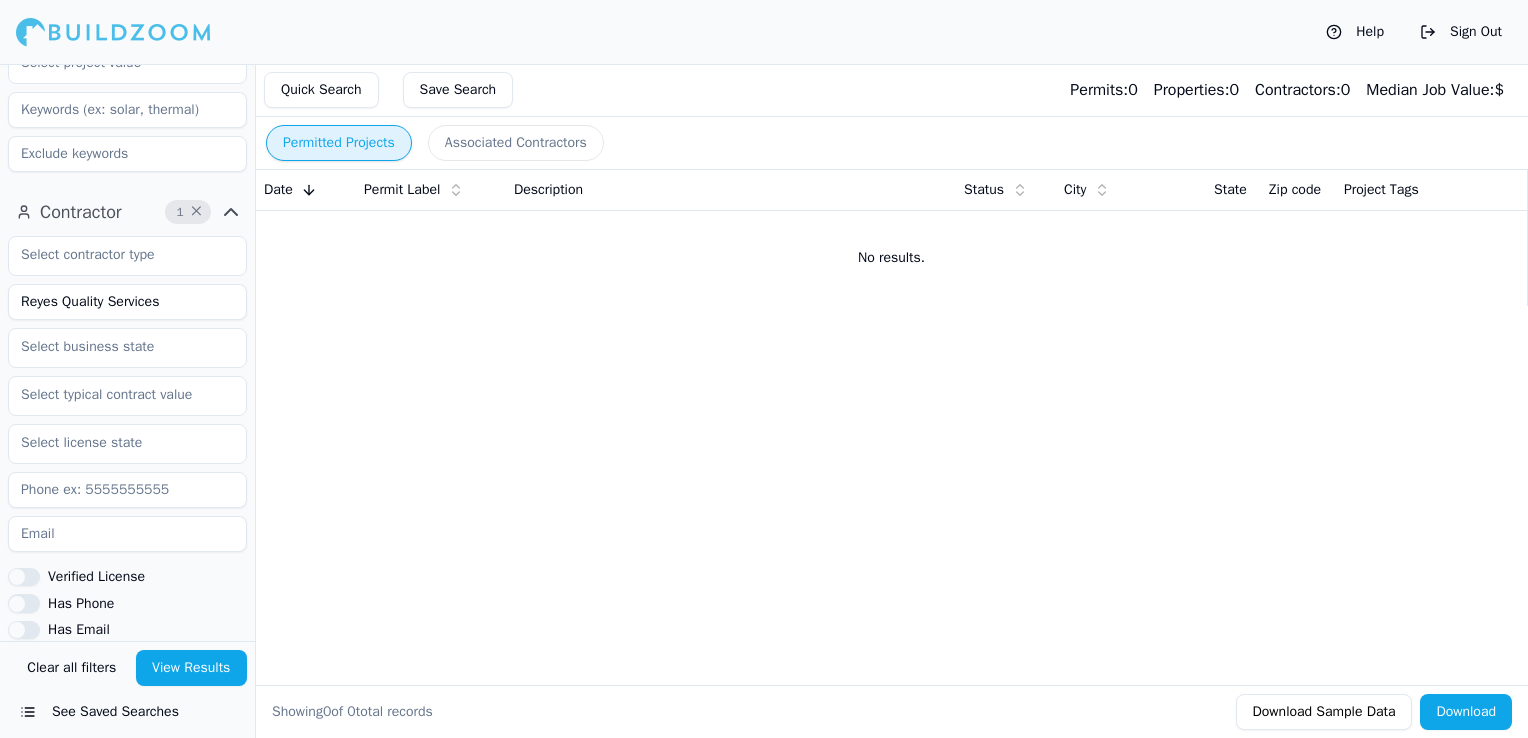 scroll, scrollTop: 287, scrollLeft: 0, axis: vertical 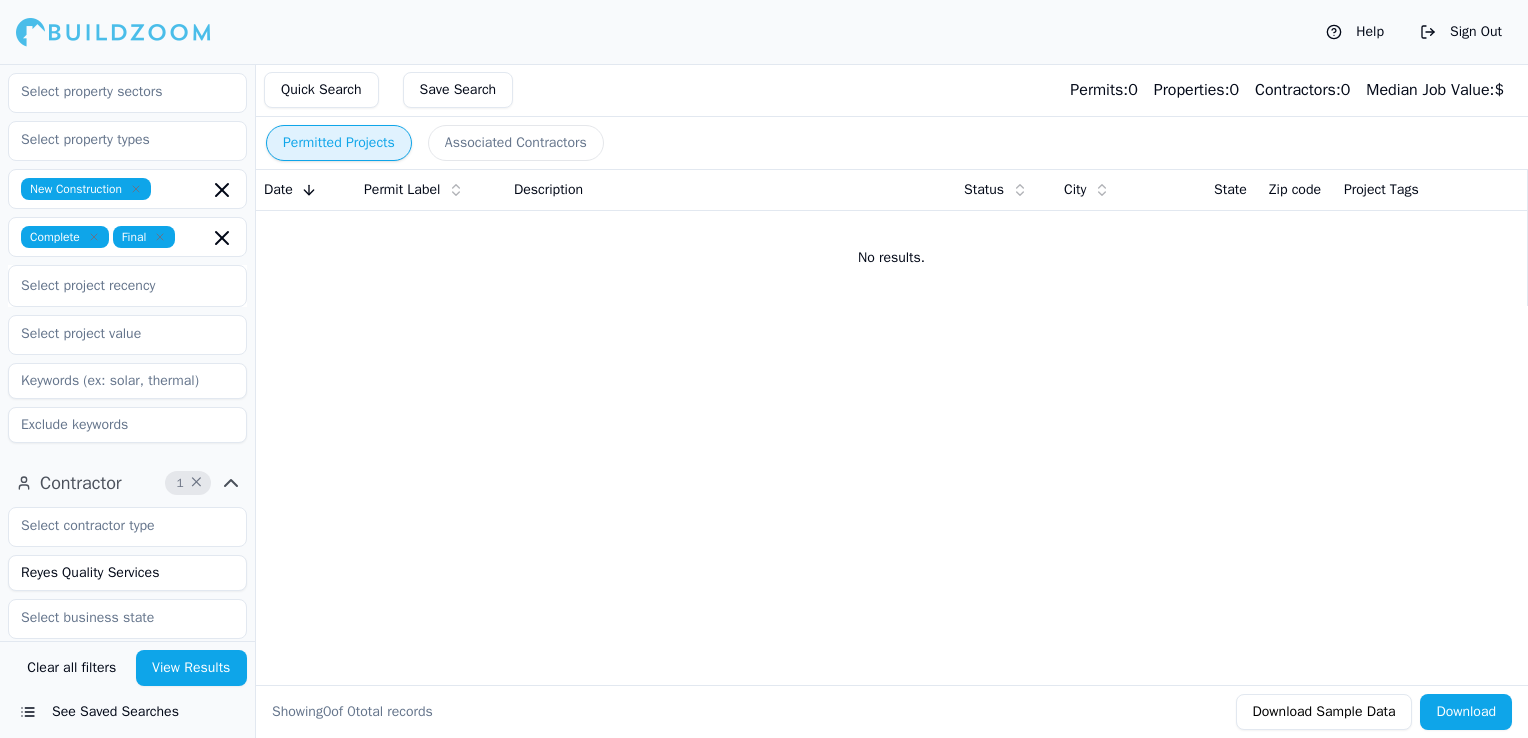 click 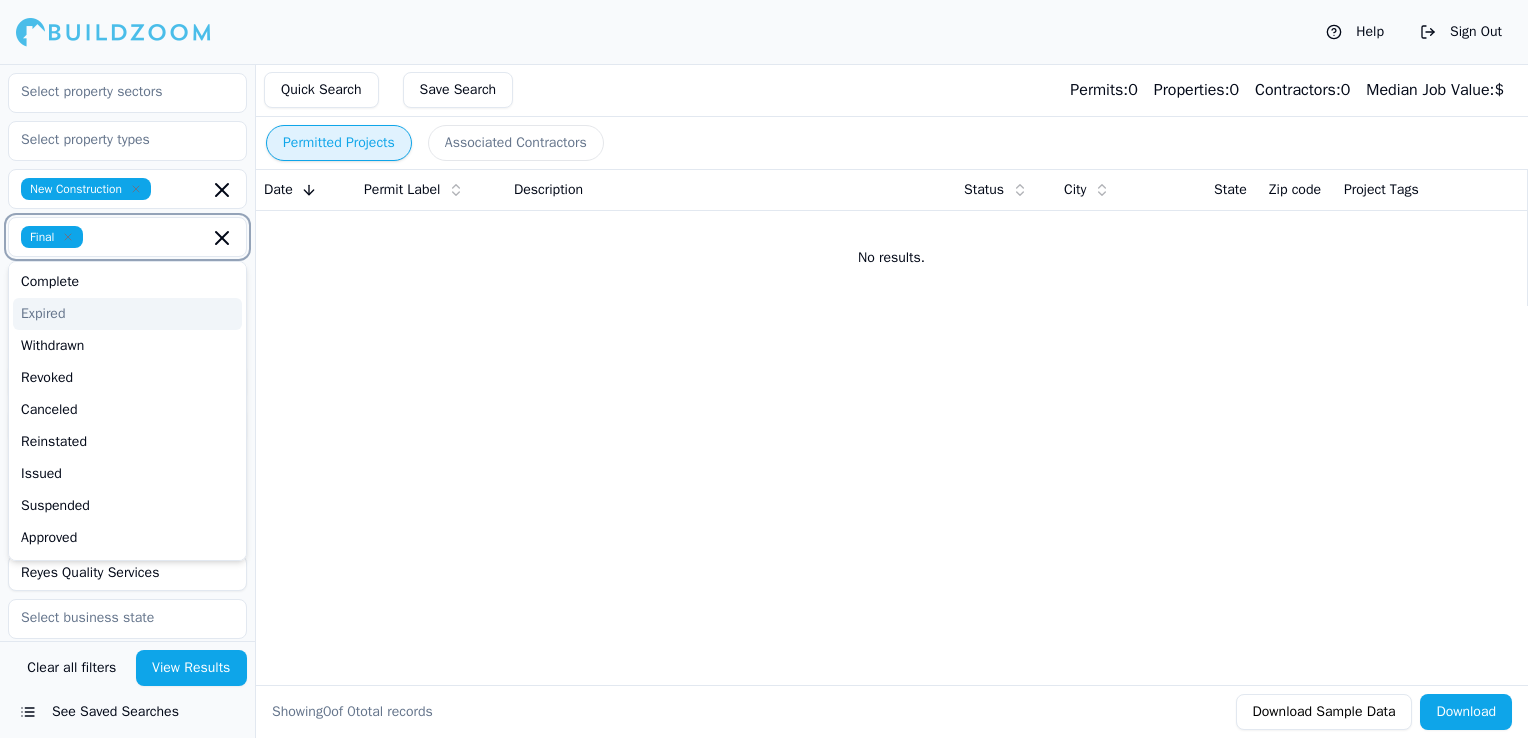 click 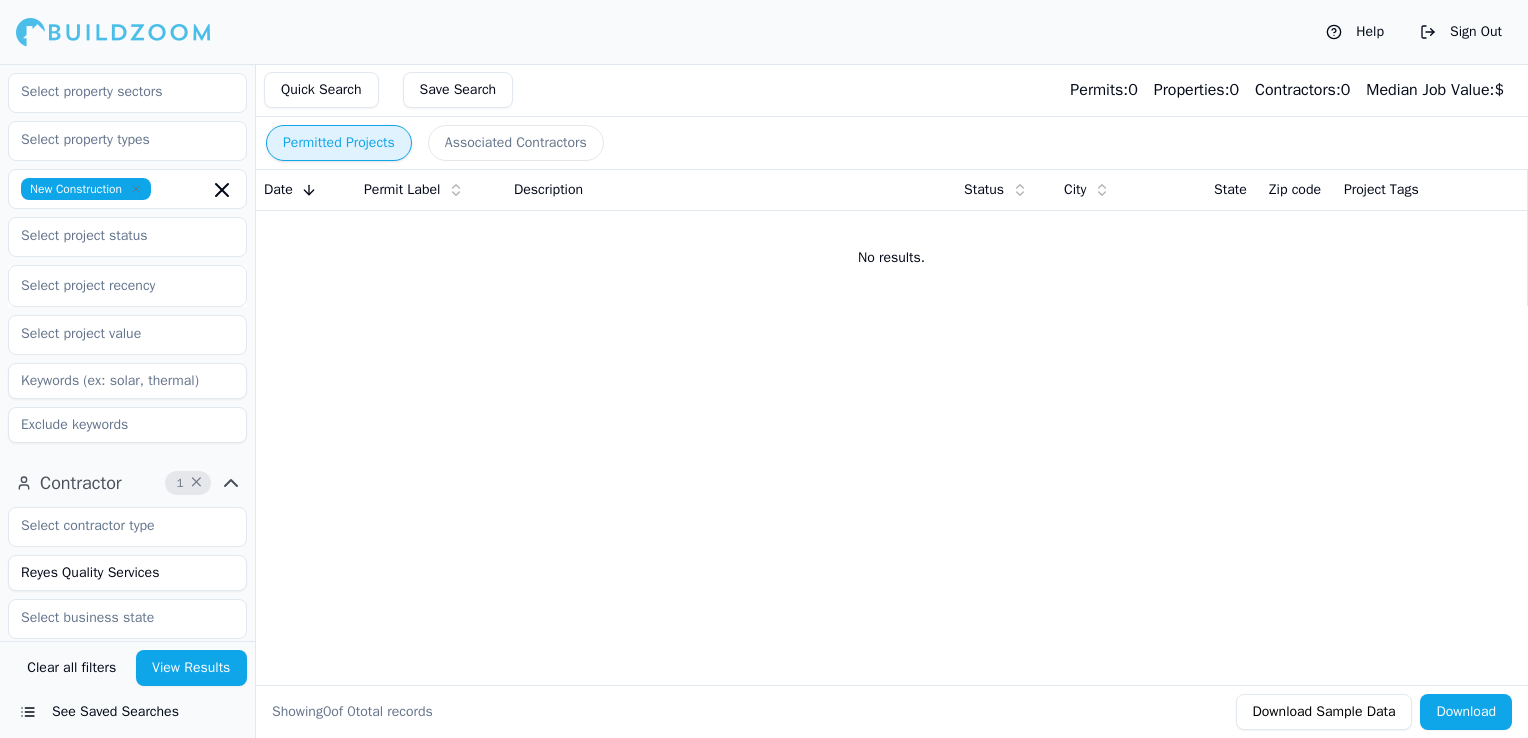 click on "View Results" at bounding box center (192, 668) 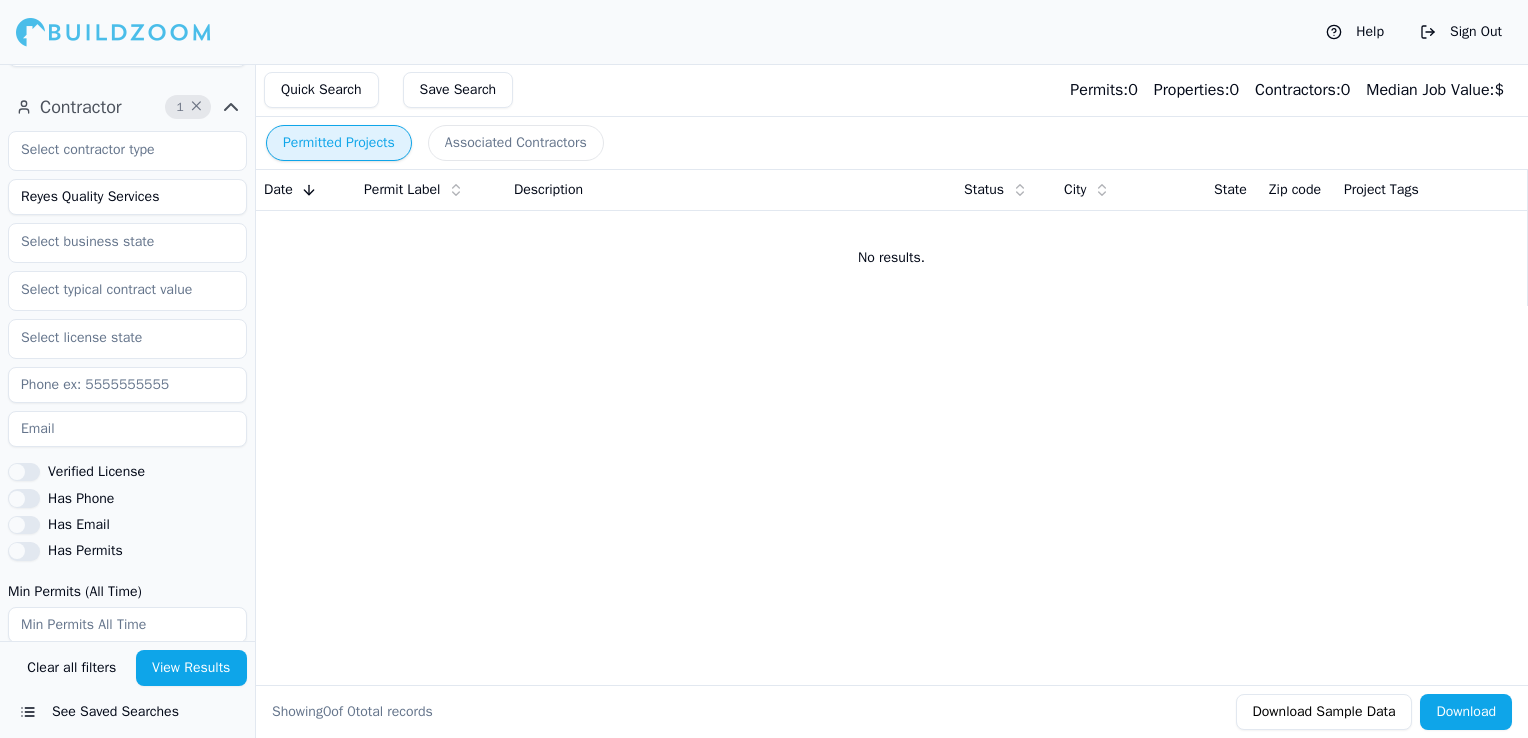 scroll, scrollTop: 700, scrollLeft: 0, axis: vertical 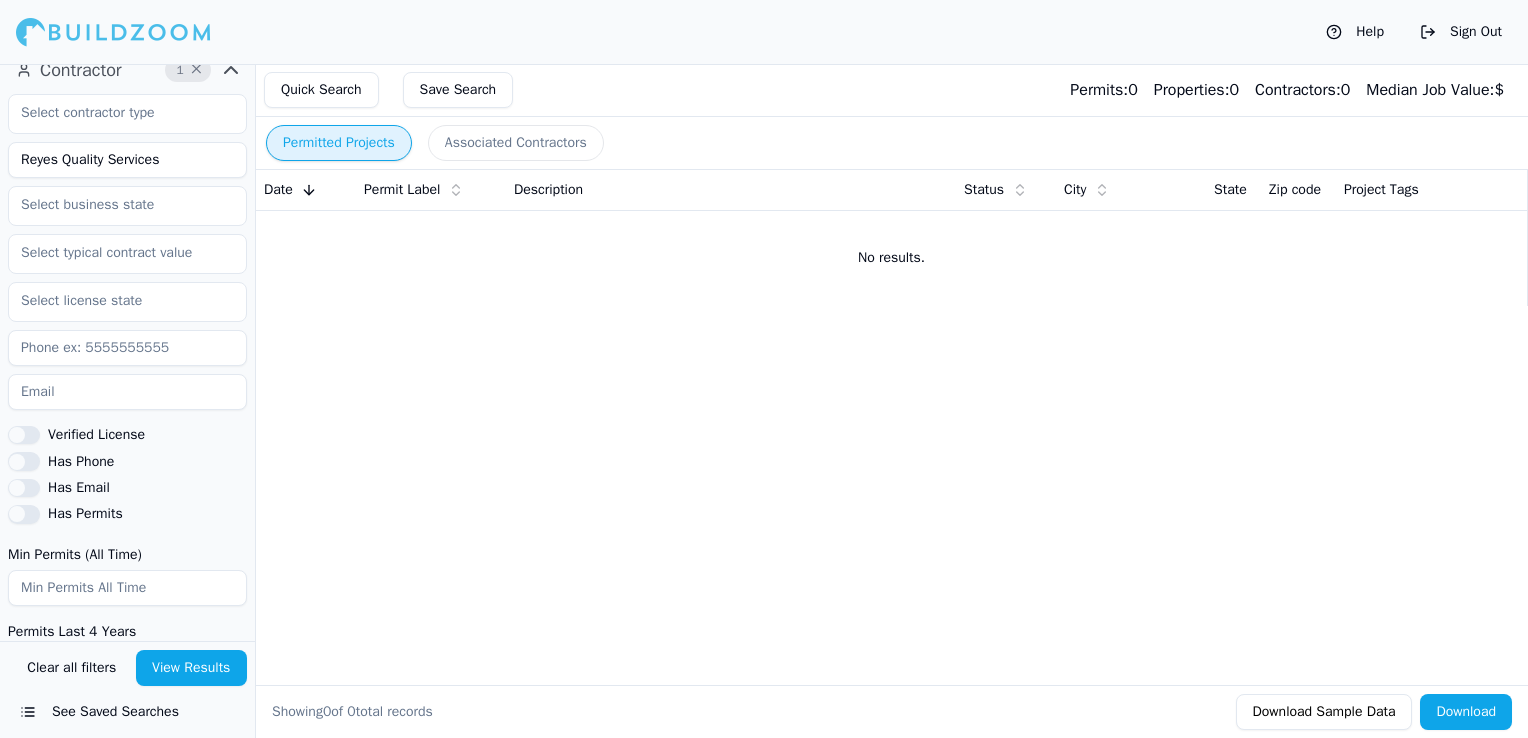 click on "View Results" at bounding box center [192, 668] 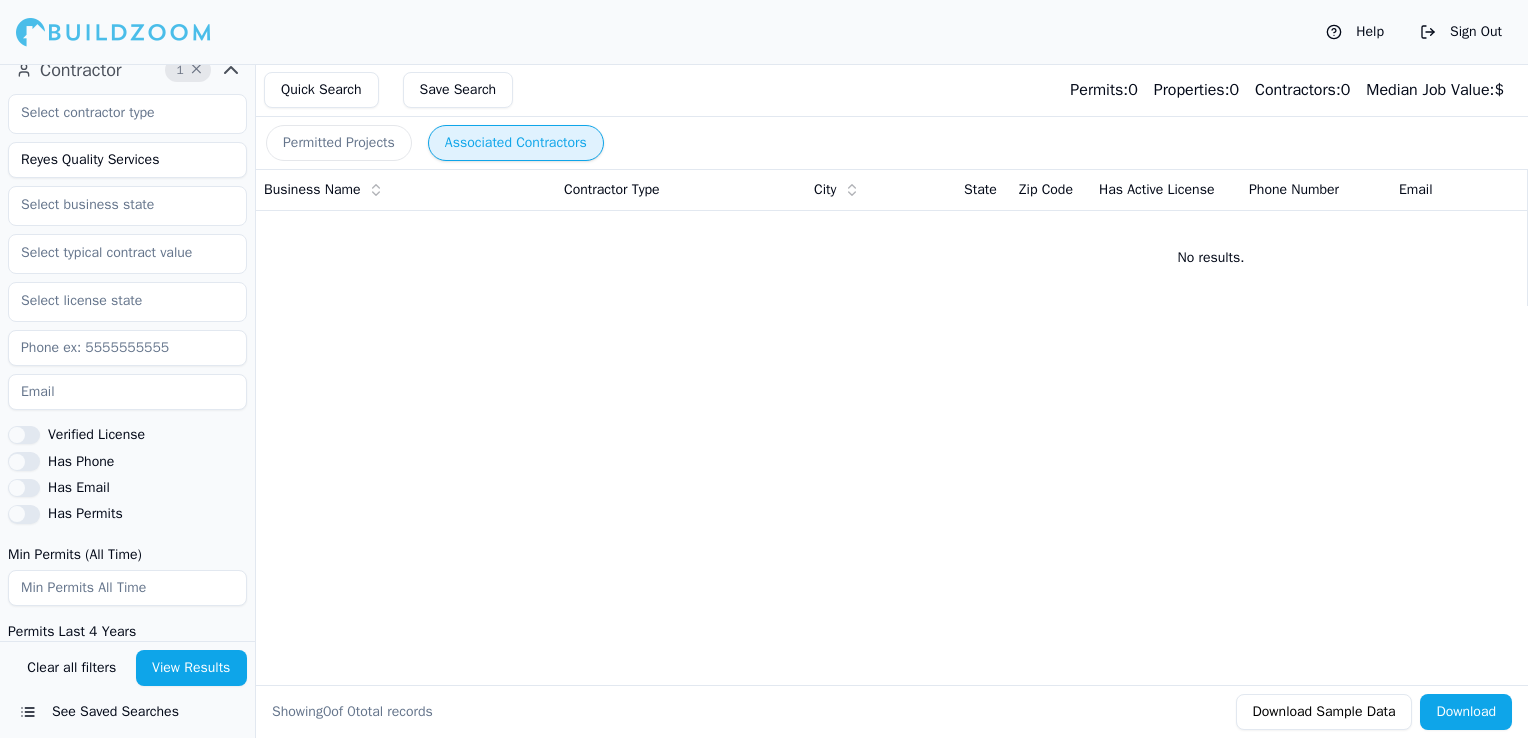 click on "Associated Contractors" at bounding box center [516, 143] 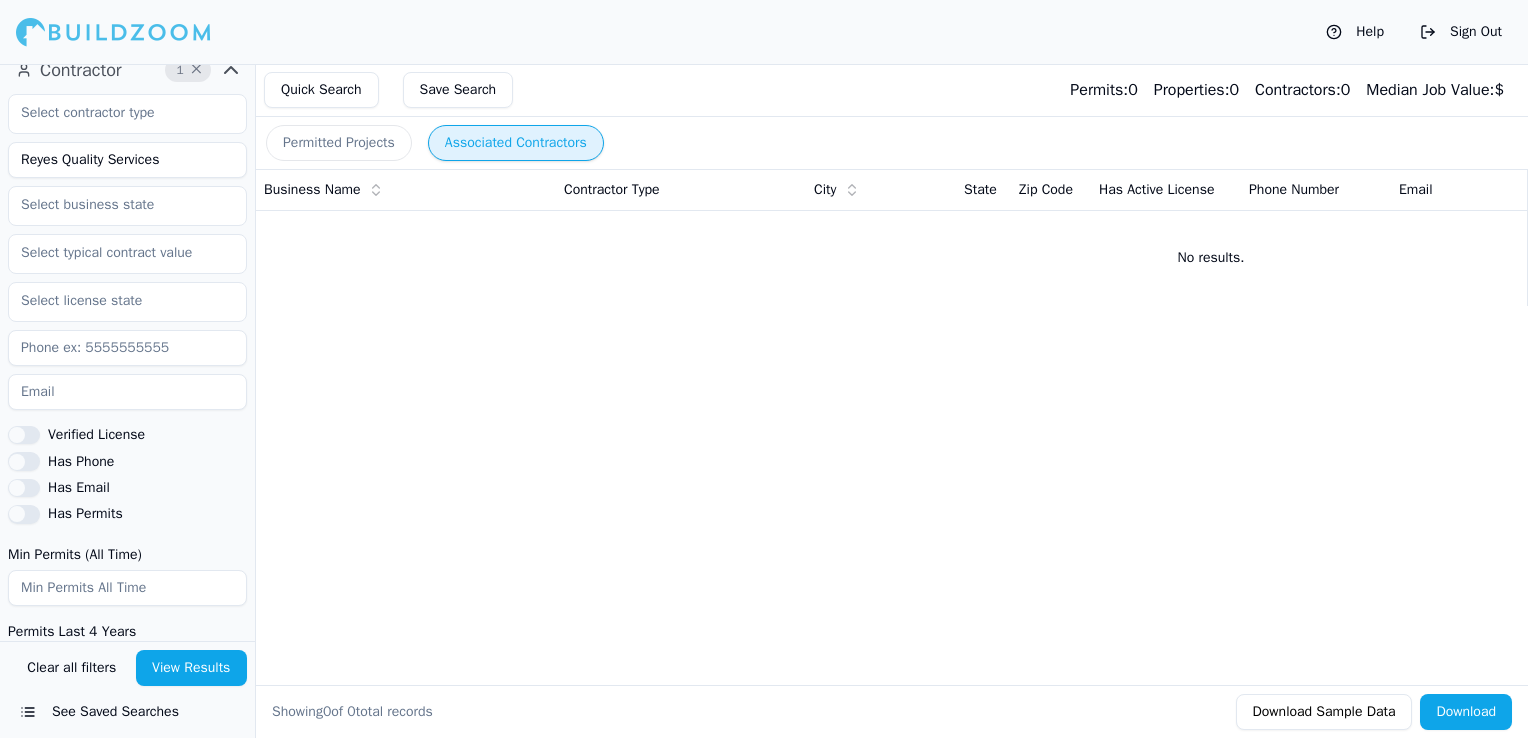 click on "Permitted Projects" at bounding box center (339, 143) 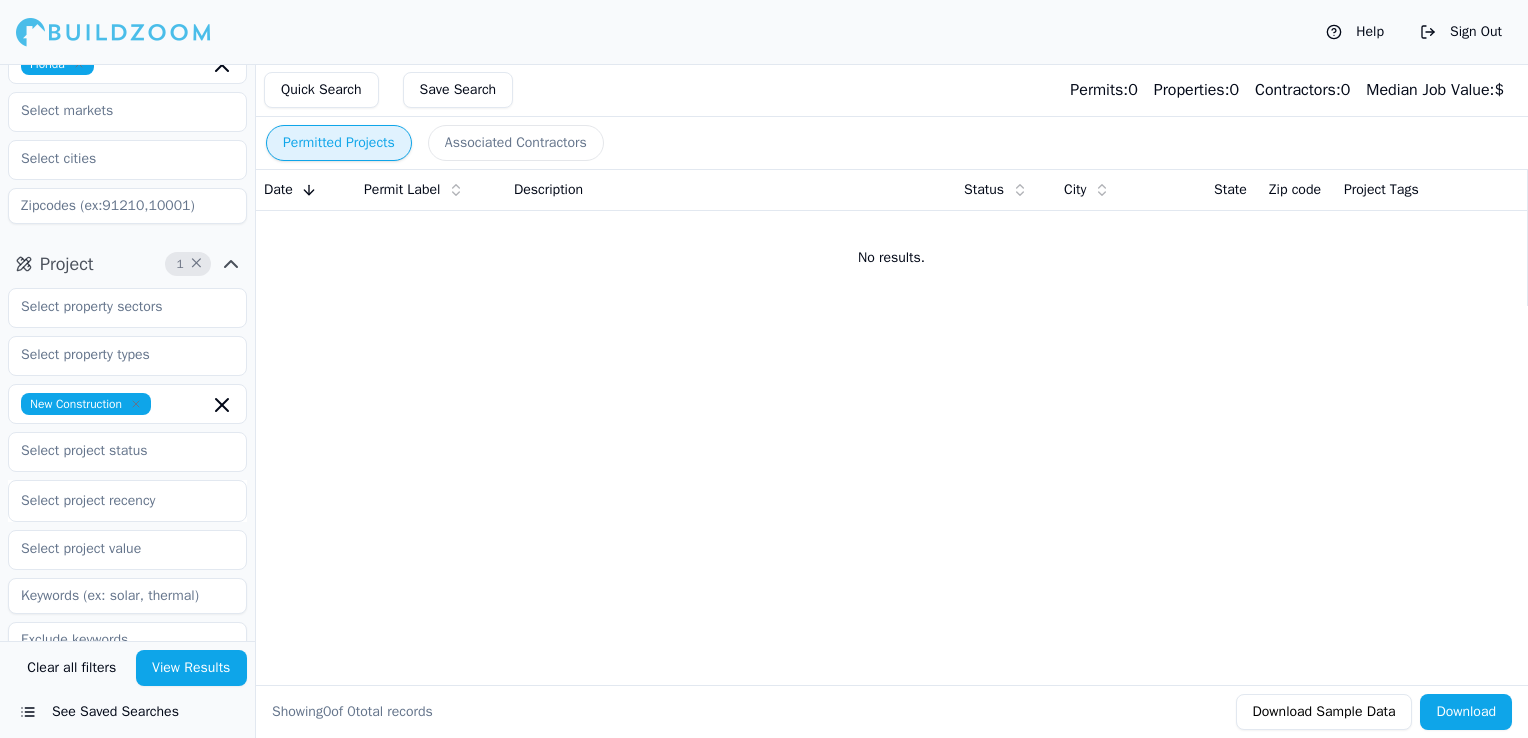 scroll, scrollTop: 0, scrollLeft: 0, axis: both 